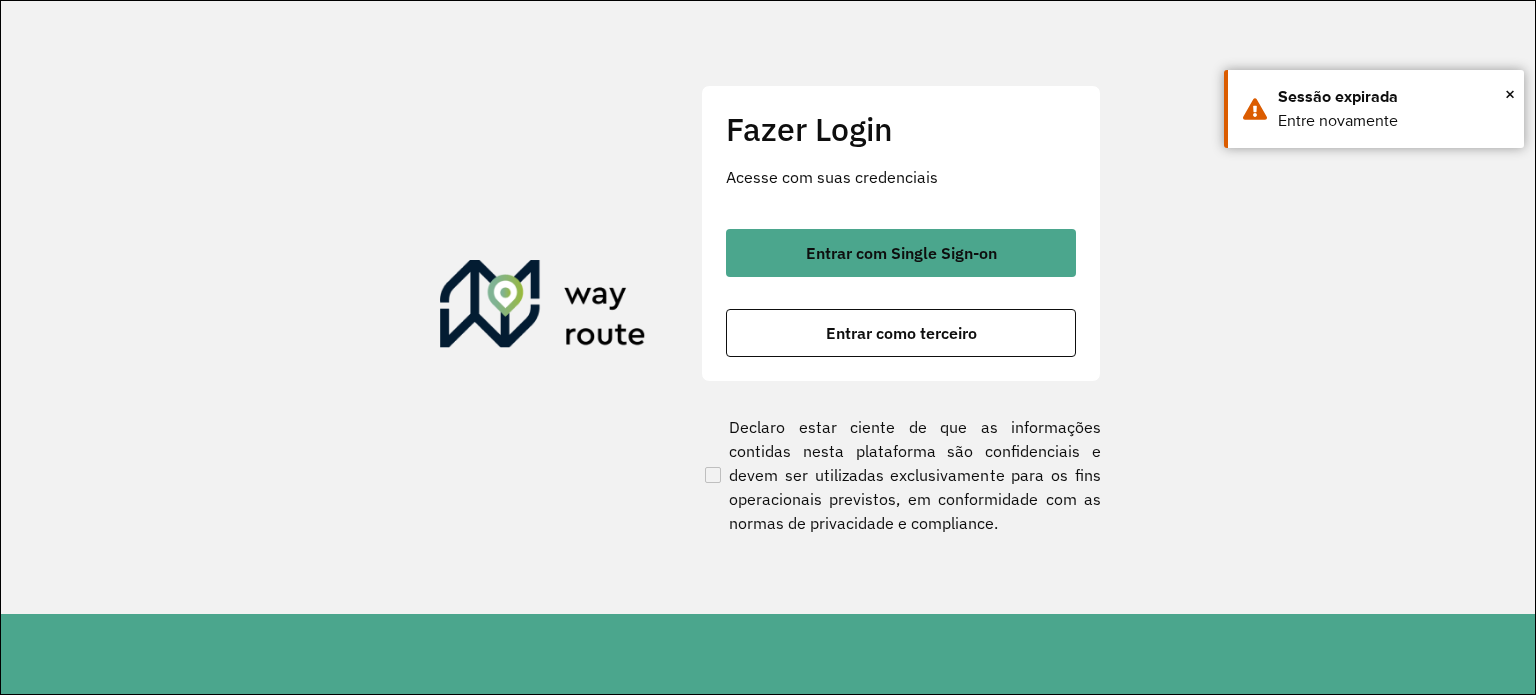 scroll, scrollTop: 0, scrollLeft: 0, axis: both 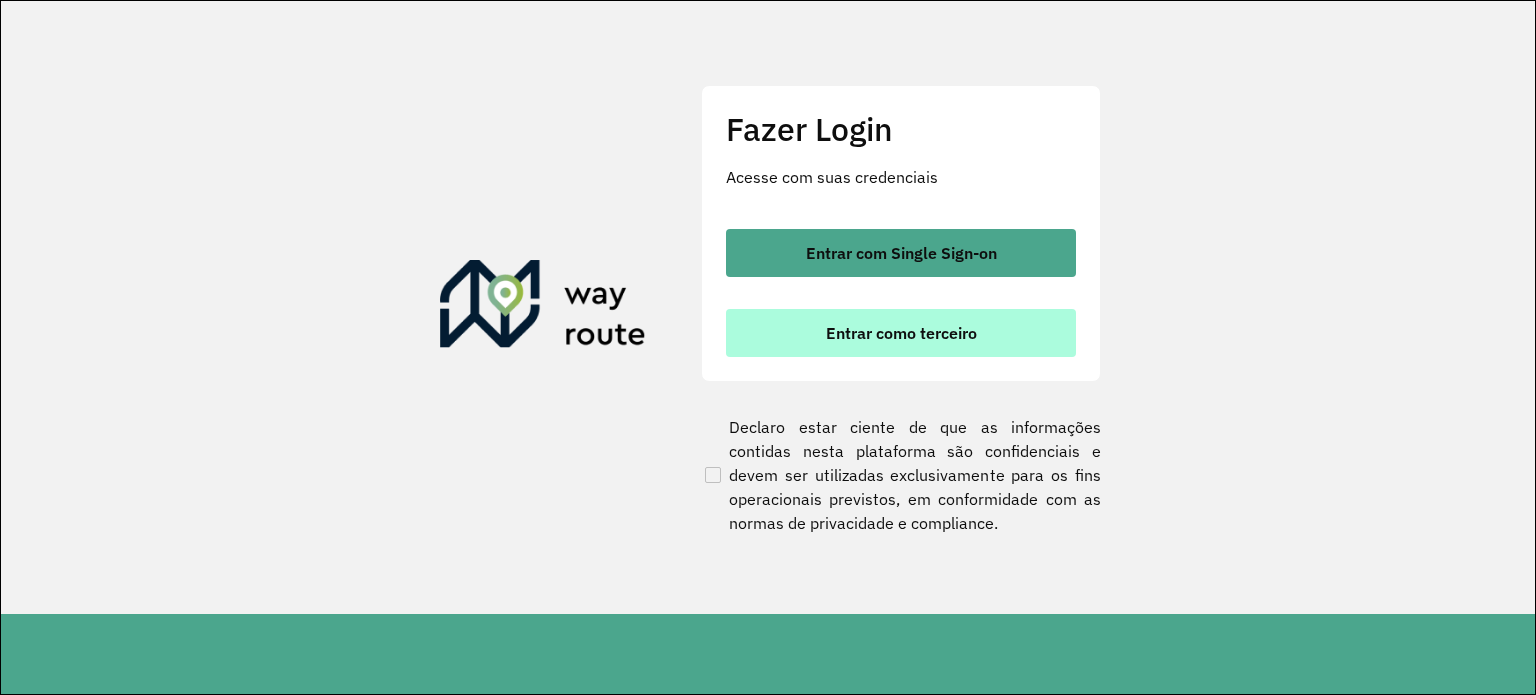 click on "Entrar como terceiro" at bounding box center [901, 333] 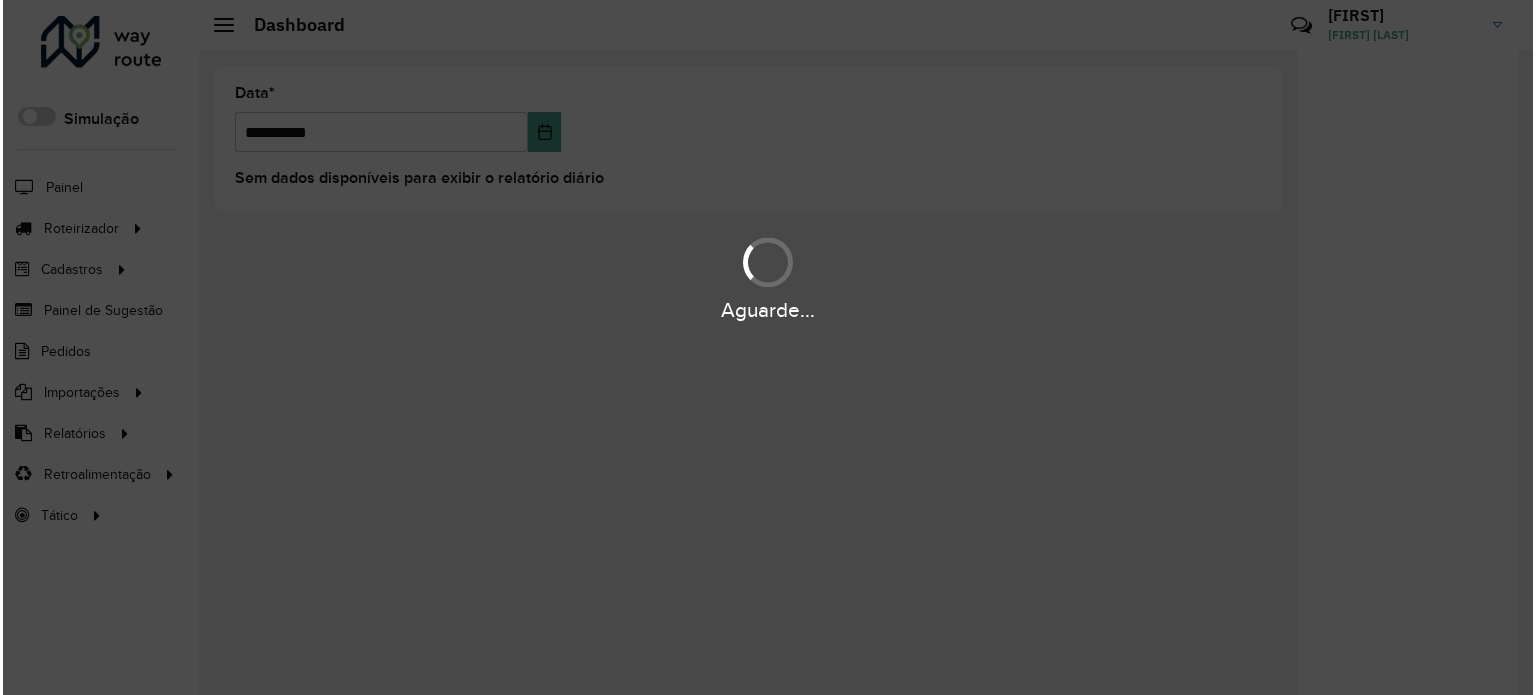 scroll, scrollTop: 0, scrollLeft: 0, axis: both 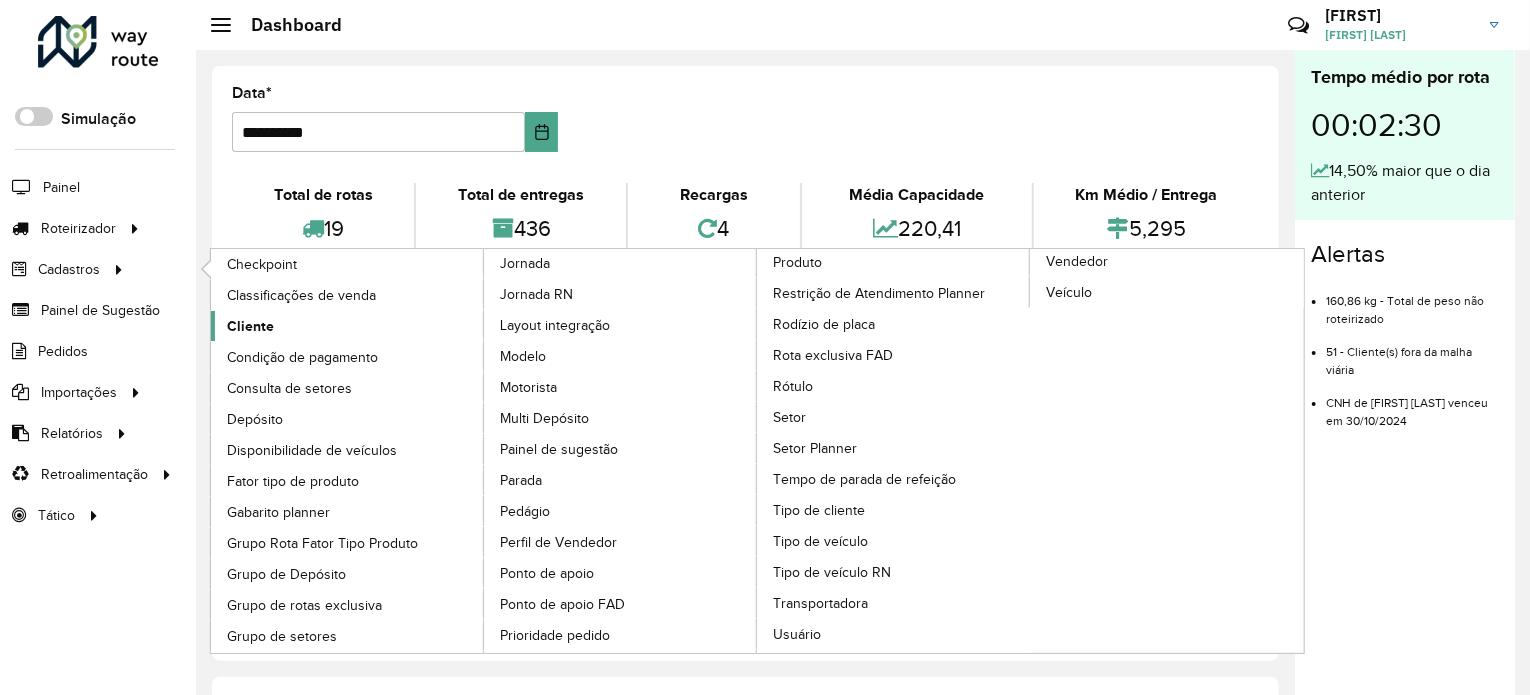 click on "Cliente" 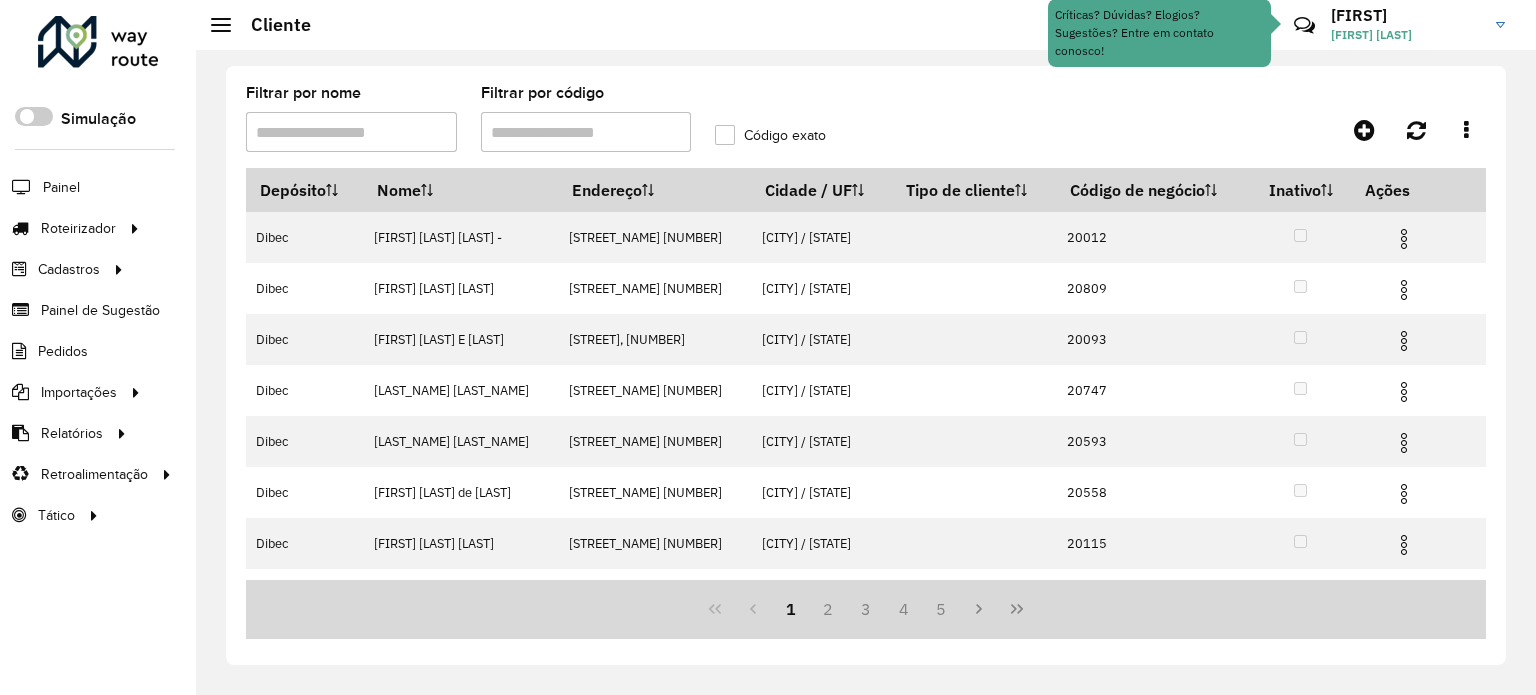 click on "Filtrar por código" at bounding box center (586, 132) 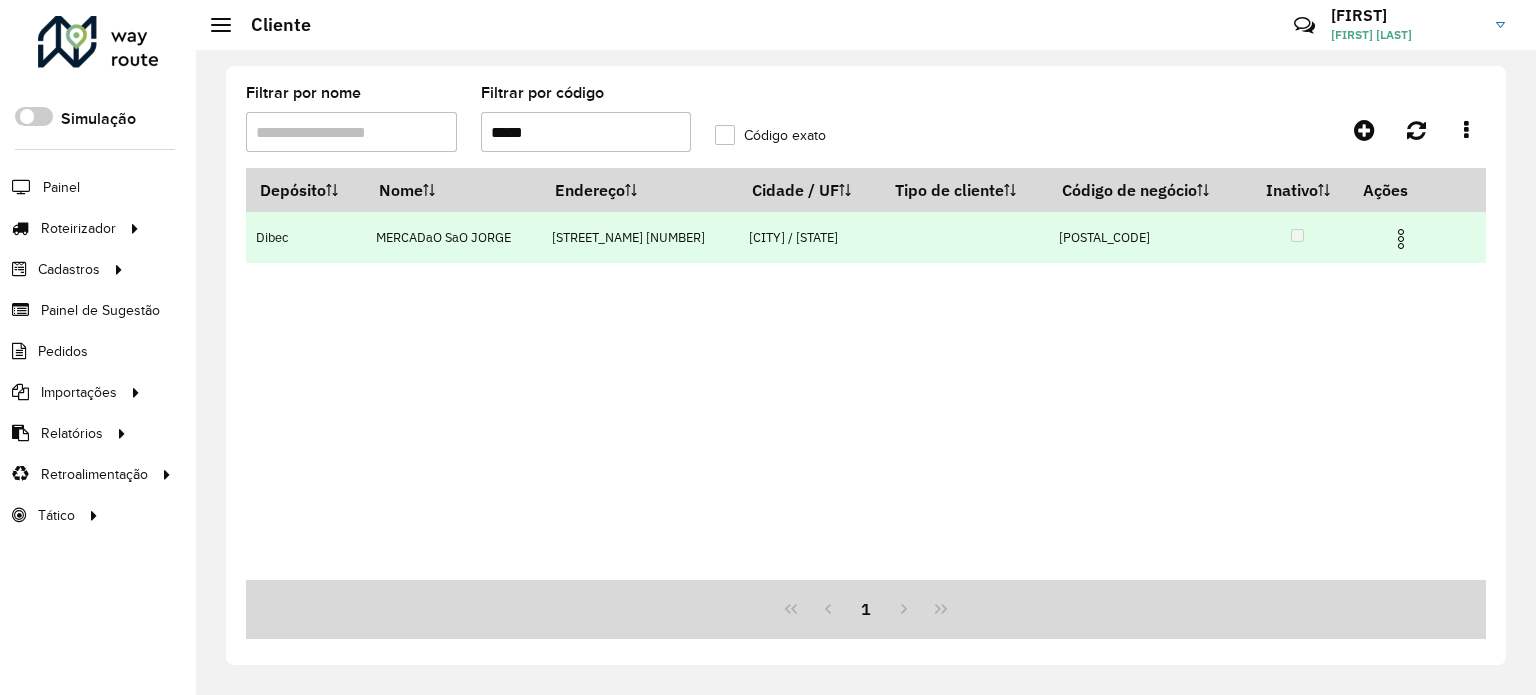 type on "*****" 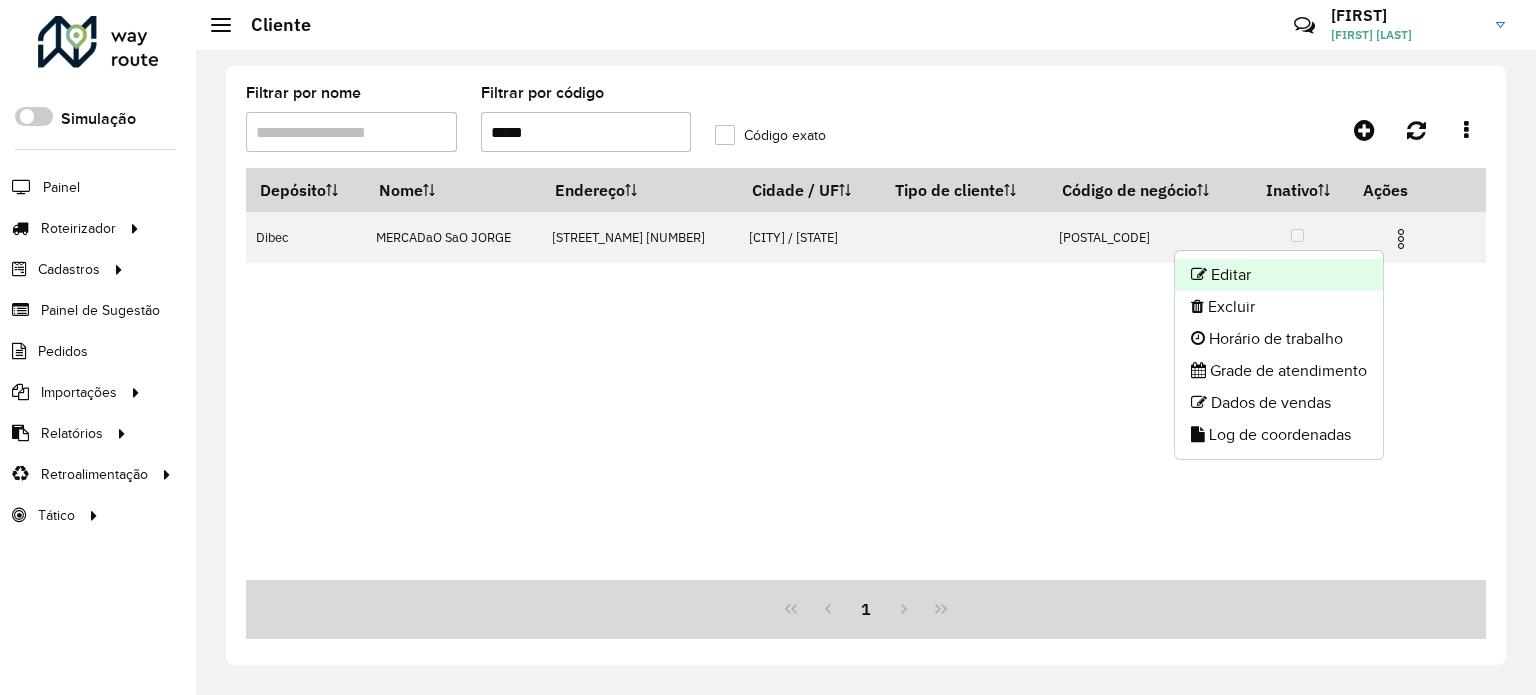 click on "Editar" 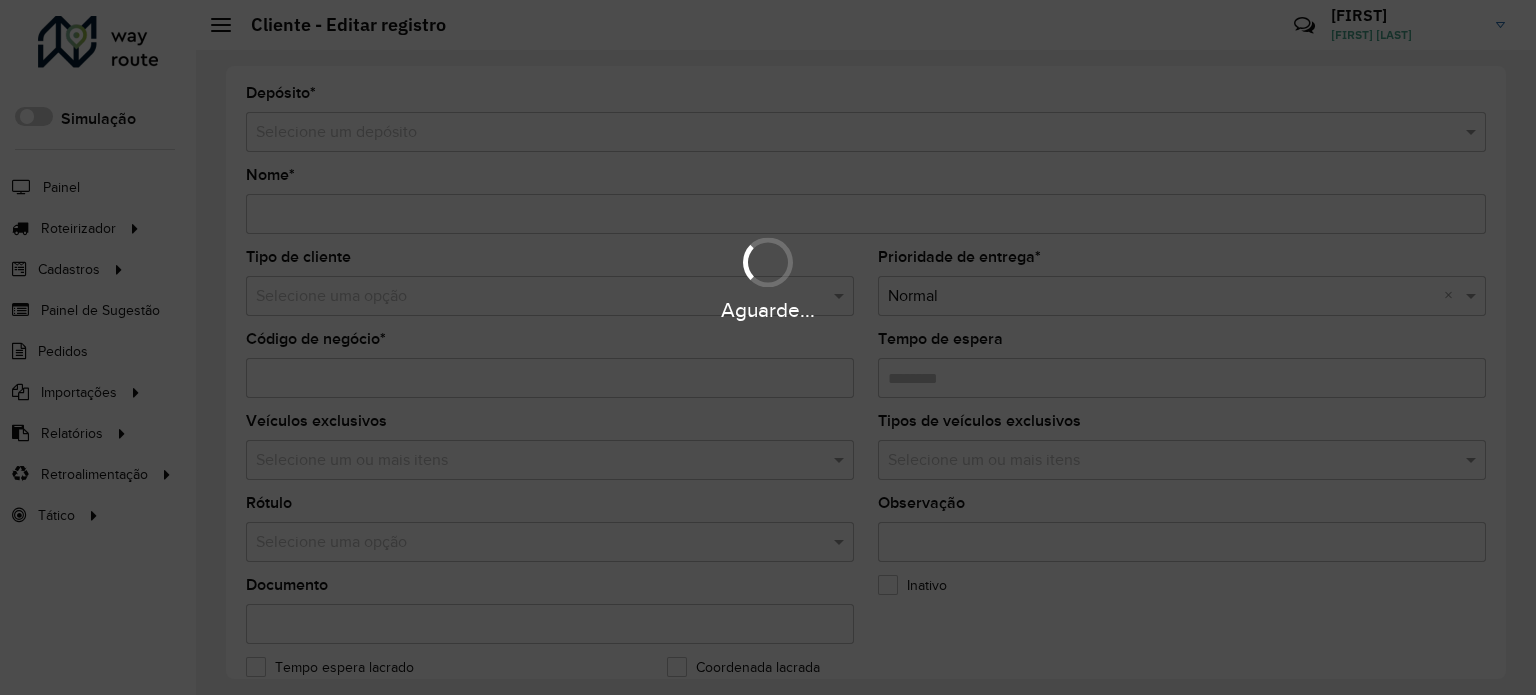 type on "**********" 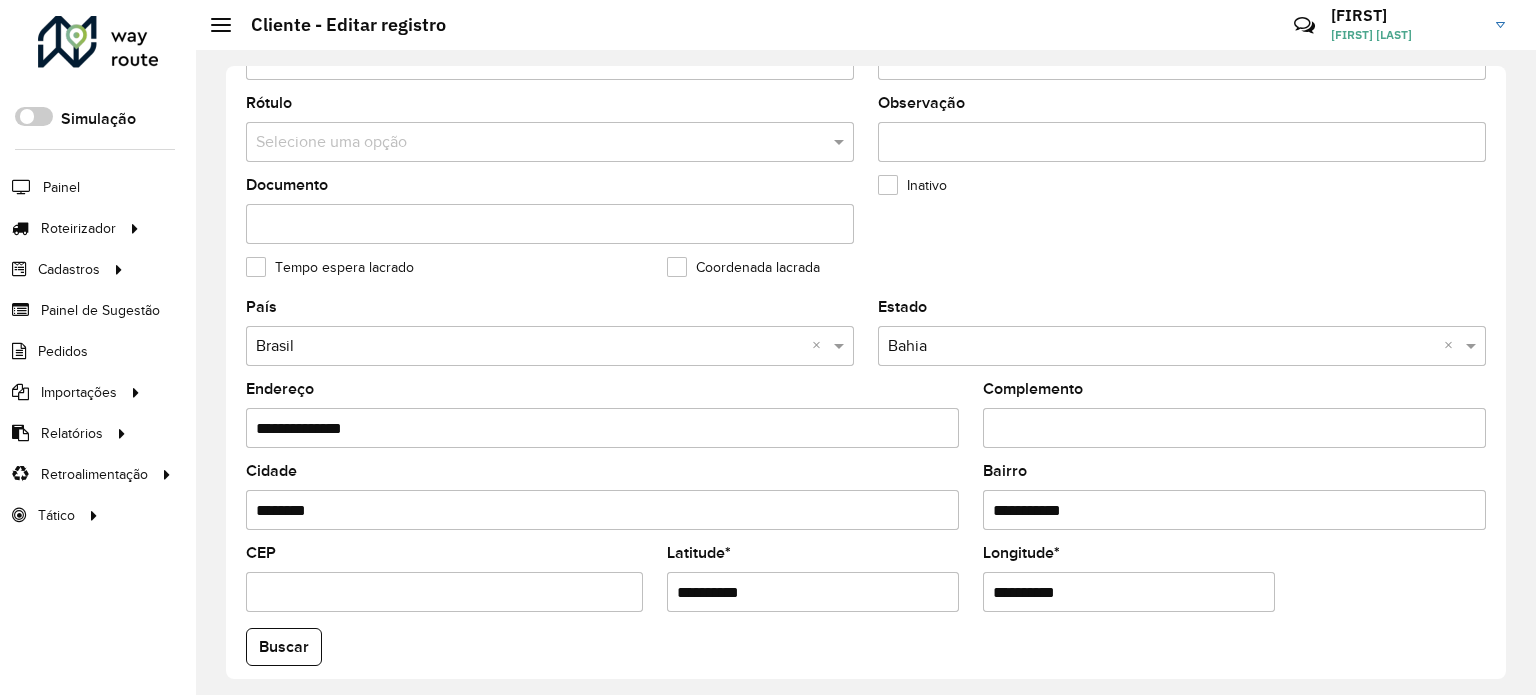 scroll, scrollTop: 700, scrollLeft: 0, axis: vertical 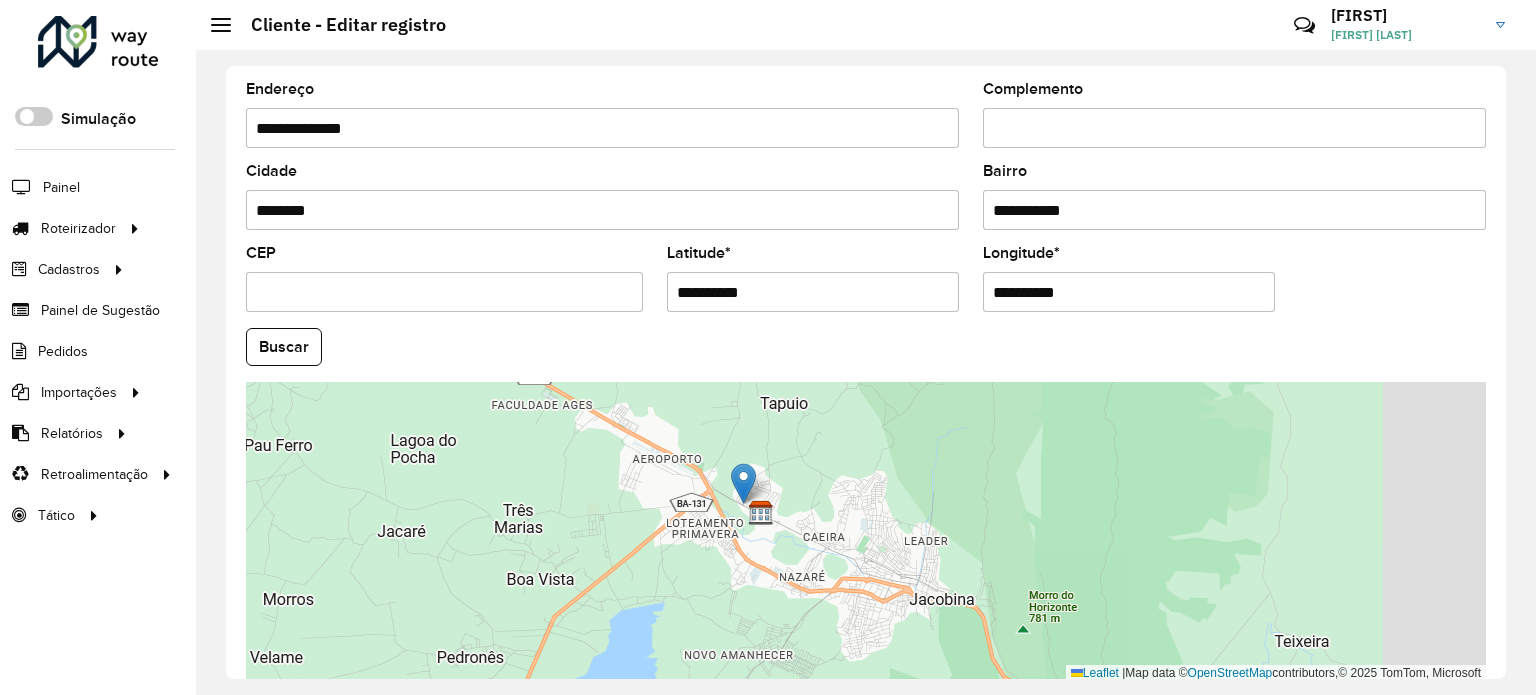 drag, startPoint x: 965, startPoint y: 499, endPoint x: 721, endPoint y: 478, distance: 244.90202 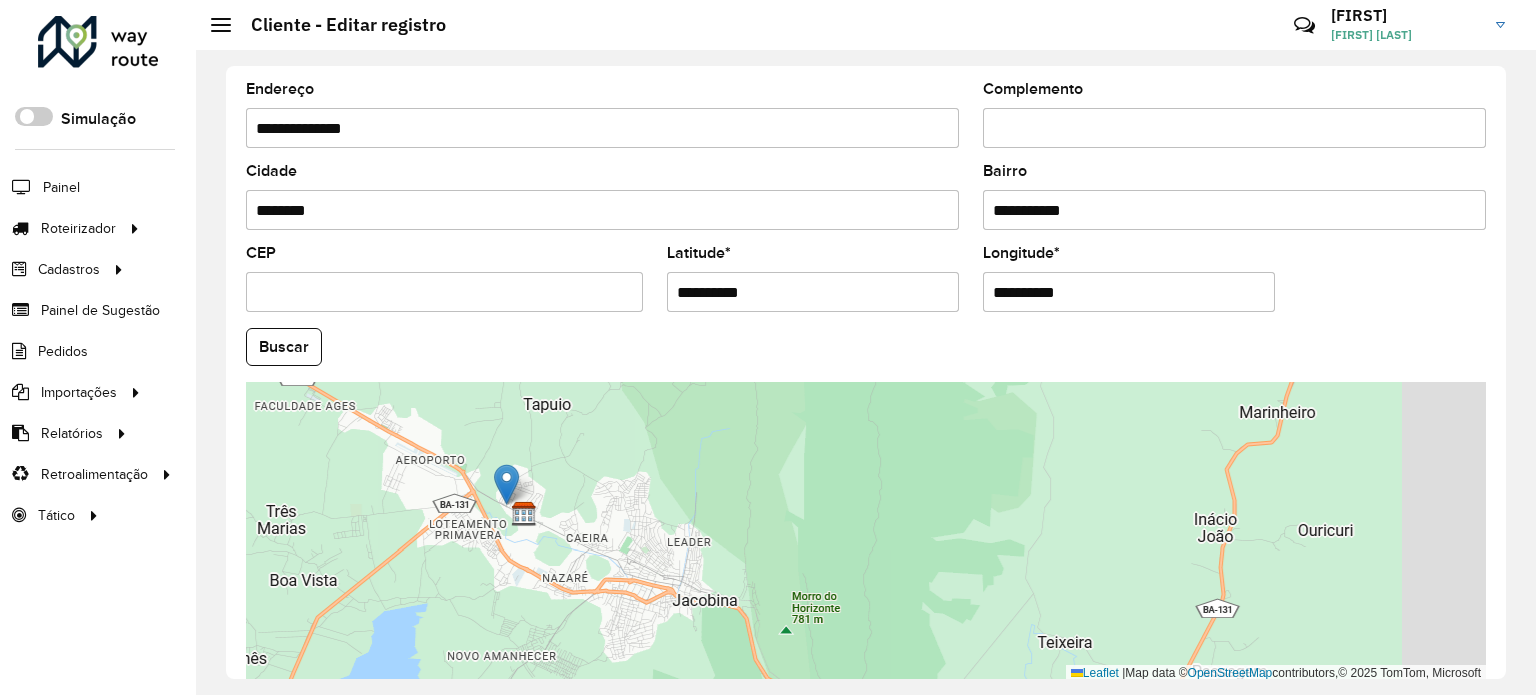drag, startPoint x: 662, startPoint y: 515, endPoint x: 554, endPoint y: 519, distance: 108.07405 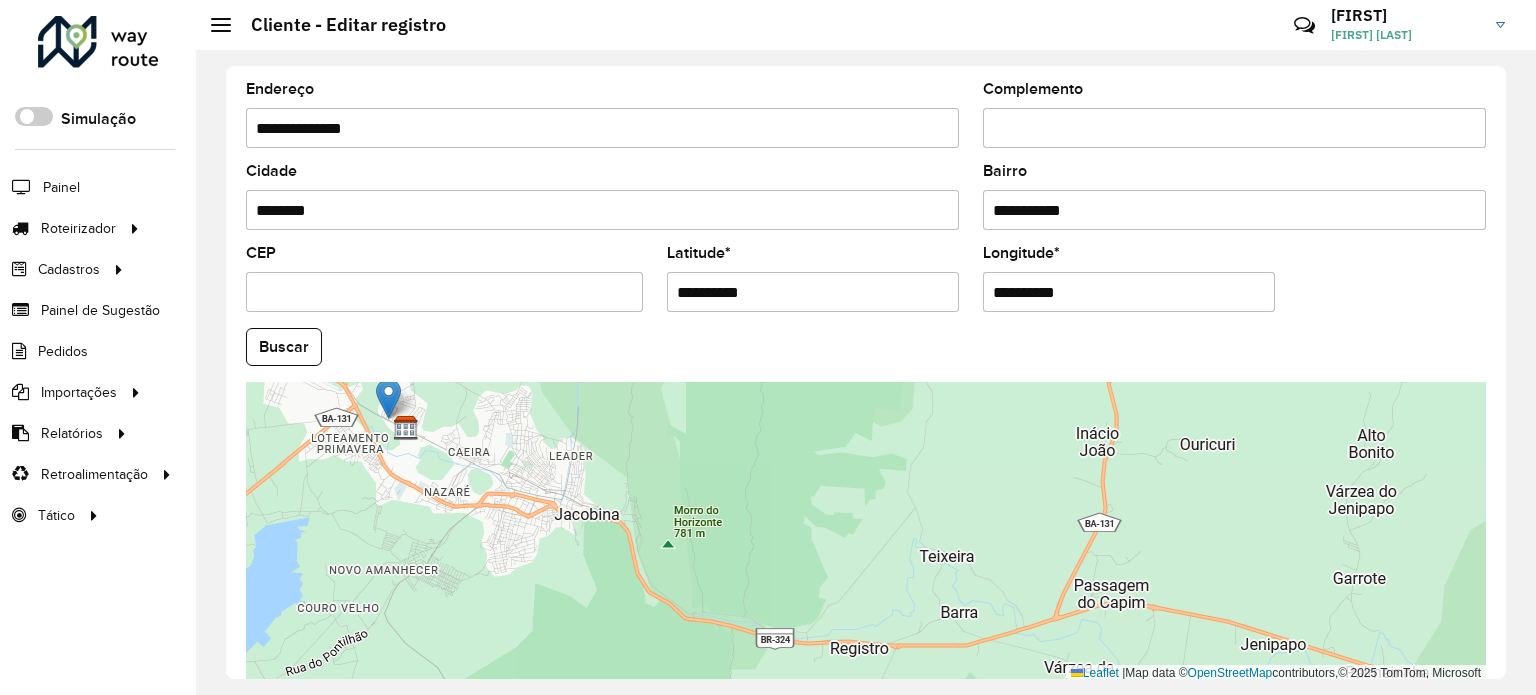 drag, startPoint x: 692, startPoint y: 546, endPoint x: 567, endPoint y: 481, distance: 140.89003 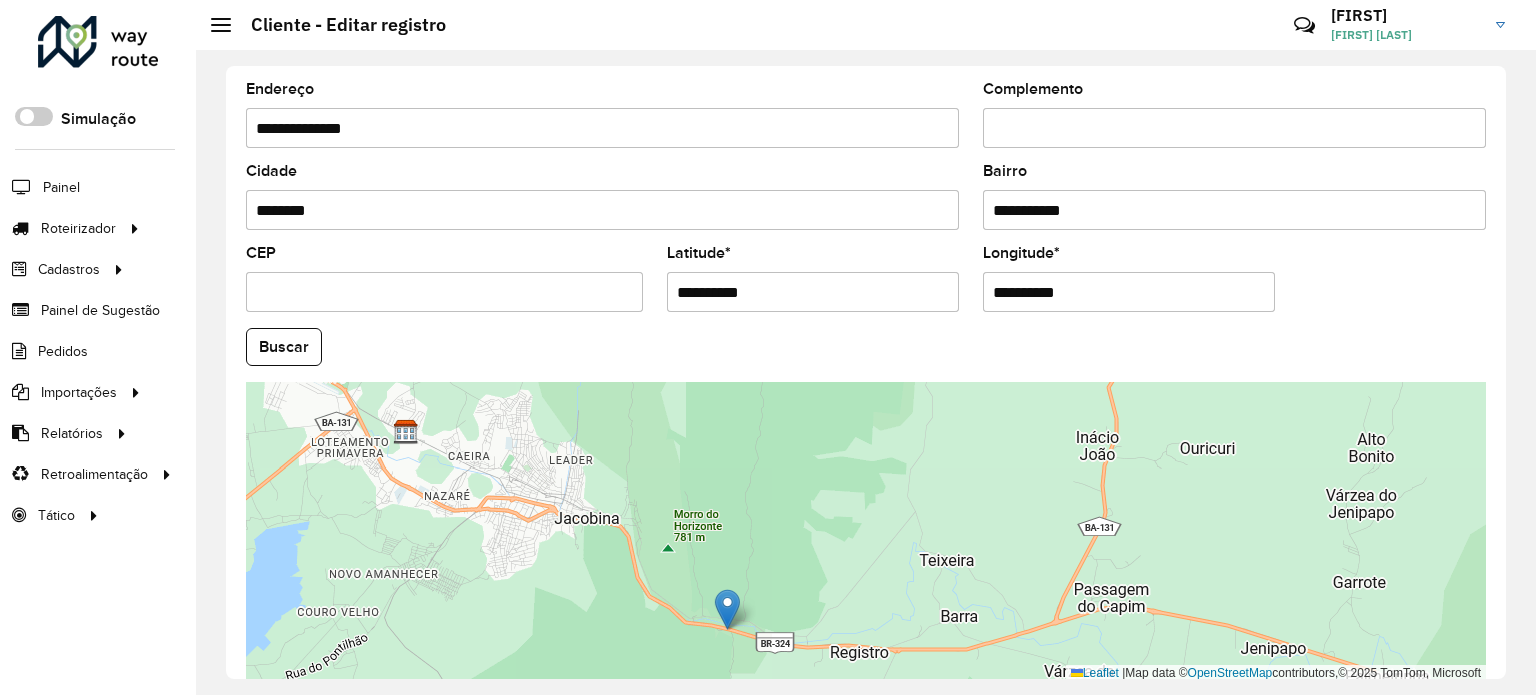 drag, startPoint x: 388, startPoint y: 384, endPoint x: 727, endPoint y: 591, distance: 397.20273 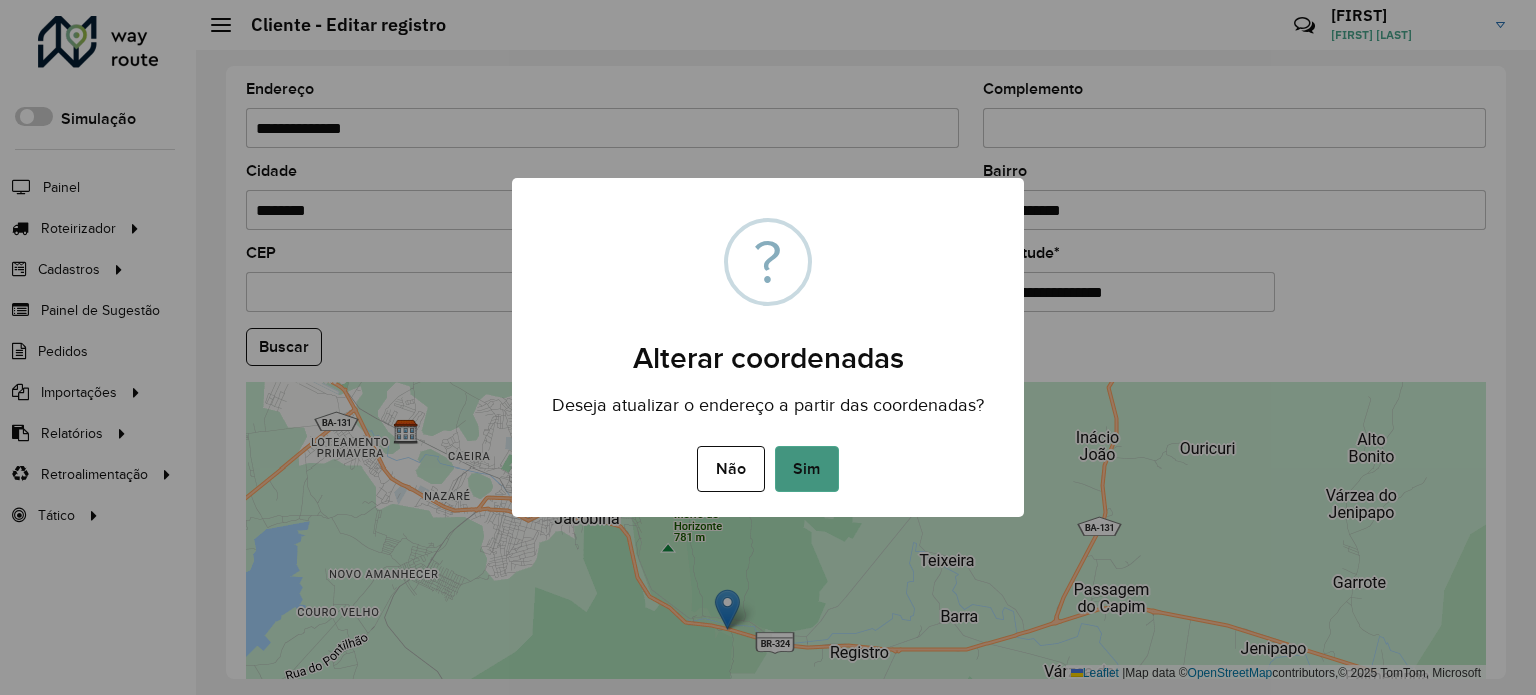click on "Sim" at bounding box center [807, 469] 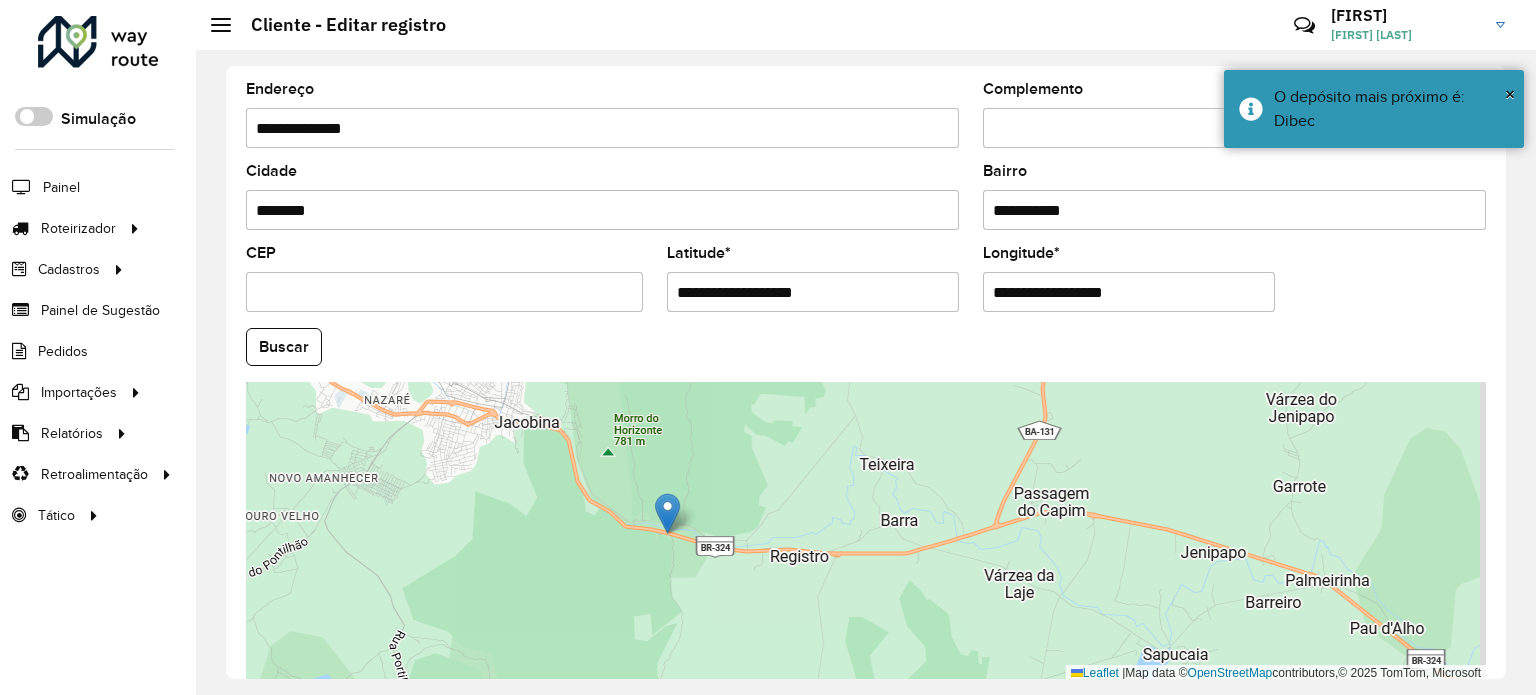 drag, startPoint x: 1240, startPoint y: 545, endPoint x: 872, endPoint y: 601, distance: 372.23648 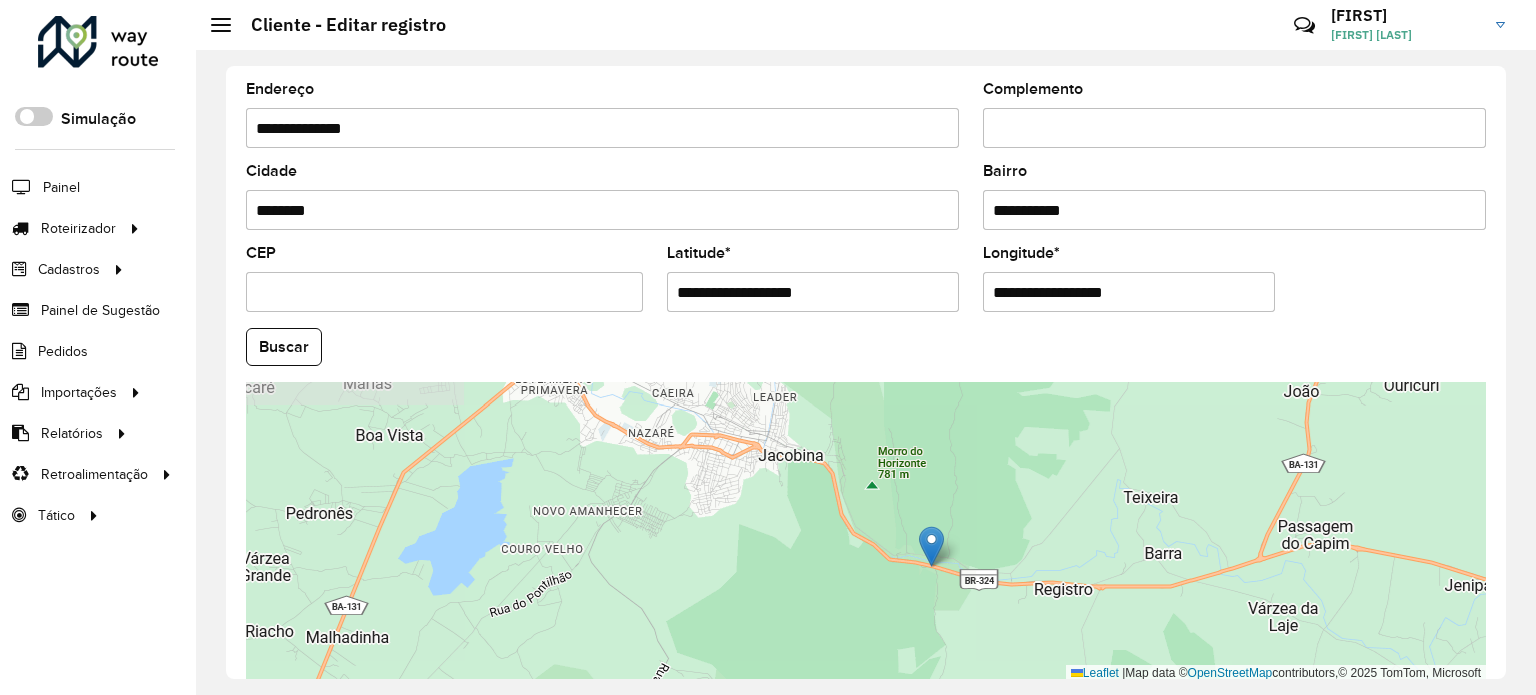 drag, startPoint x: 860, startPoint y: 572, endPoint x: 1146, endPoint y: 567, distance: 286.0437 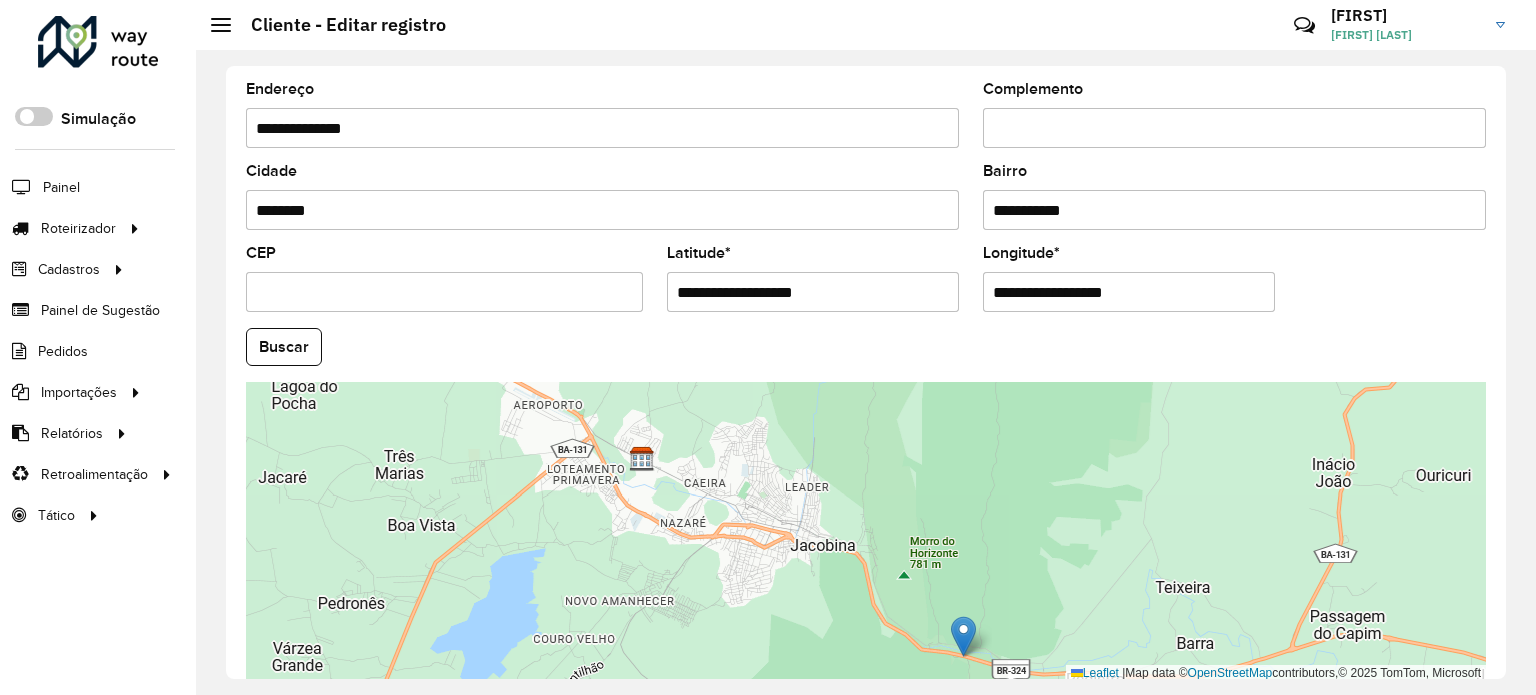 drag, startPoint x: 774, startPoint y: 458, endPoint x: 805, endPoint y: 551, distance: 98.03061 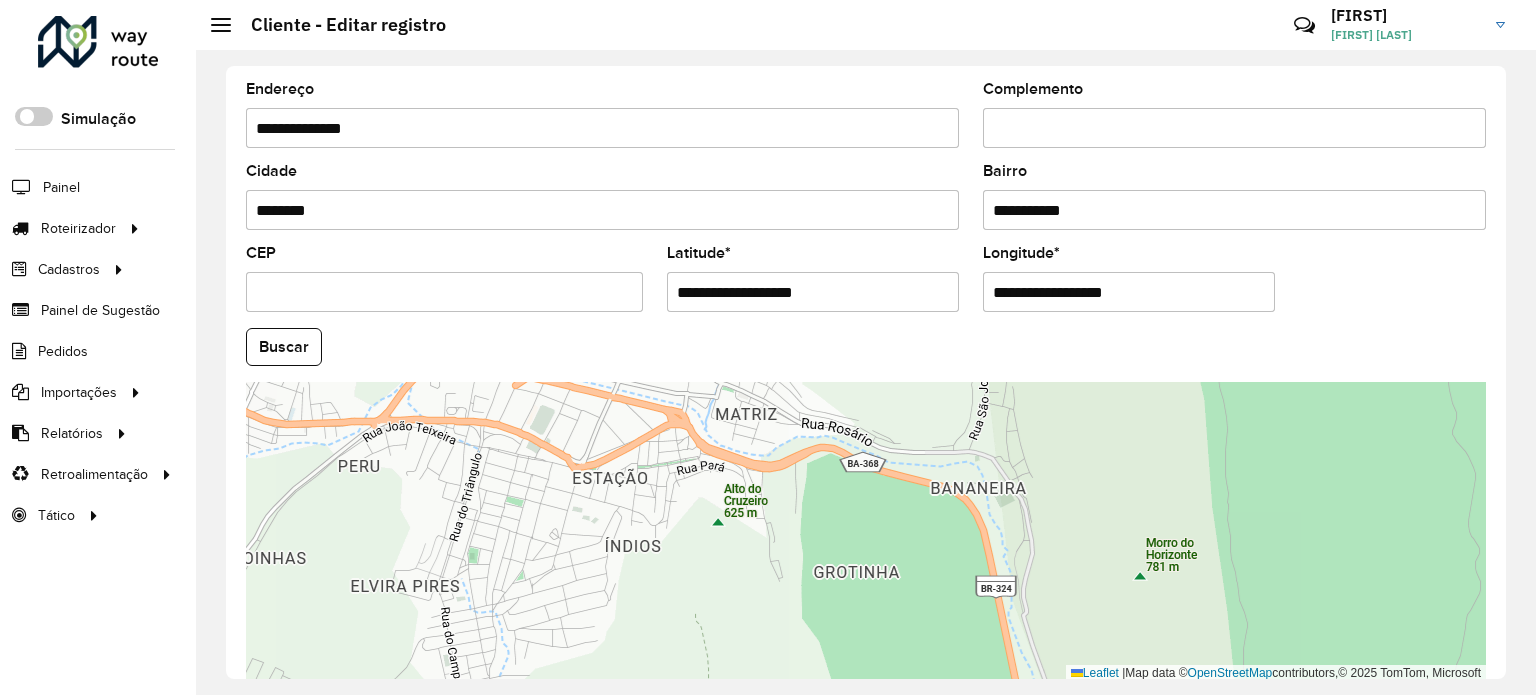 drag, startPoint x: 891, startPoint y: 483, endPoint x: 535, endPoint y: 353, distance: 378.9934 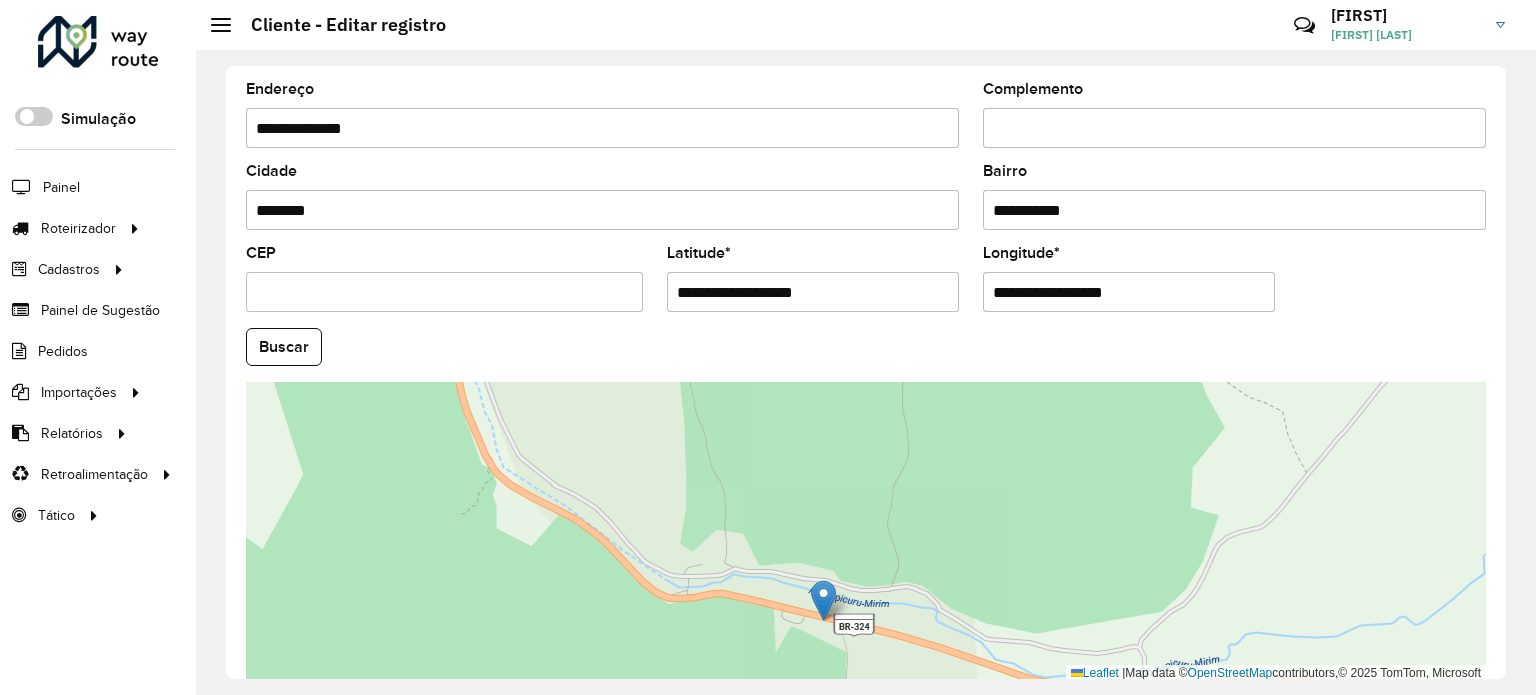 drag, startPoint x: 872, startPoint y: 495, endPoint x: 665, endPoint y: 428, distance: 217.57298 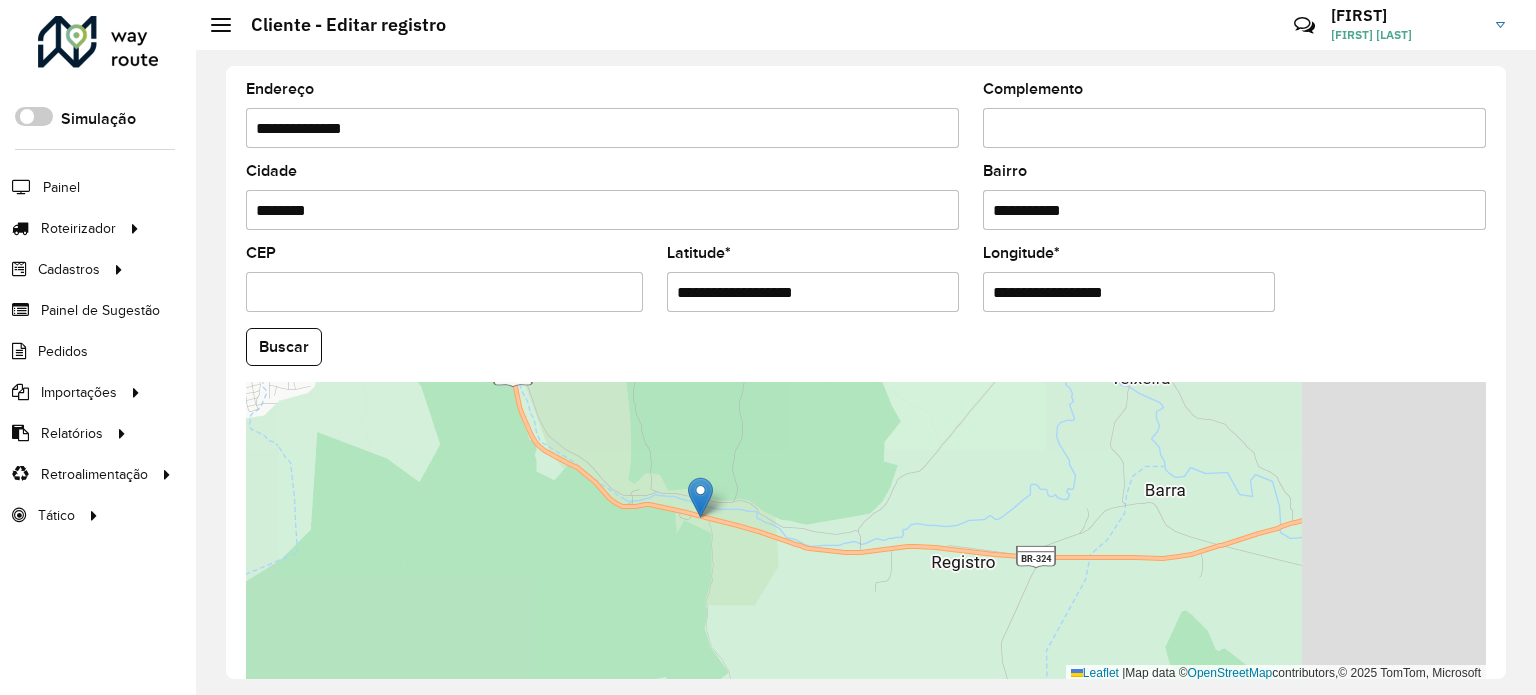 drag, startPoint x: 888, startPoint y: 517, endPoint x: 779, endPoint y: 443, distance: 131.74597 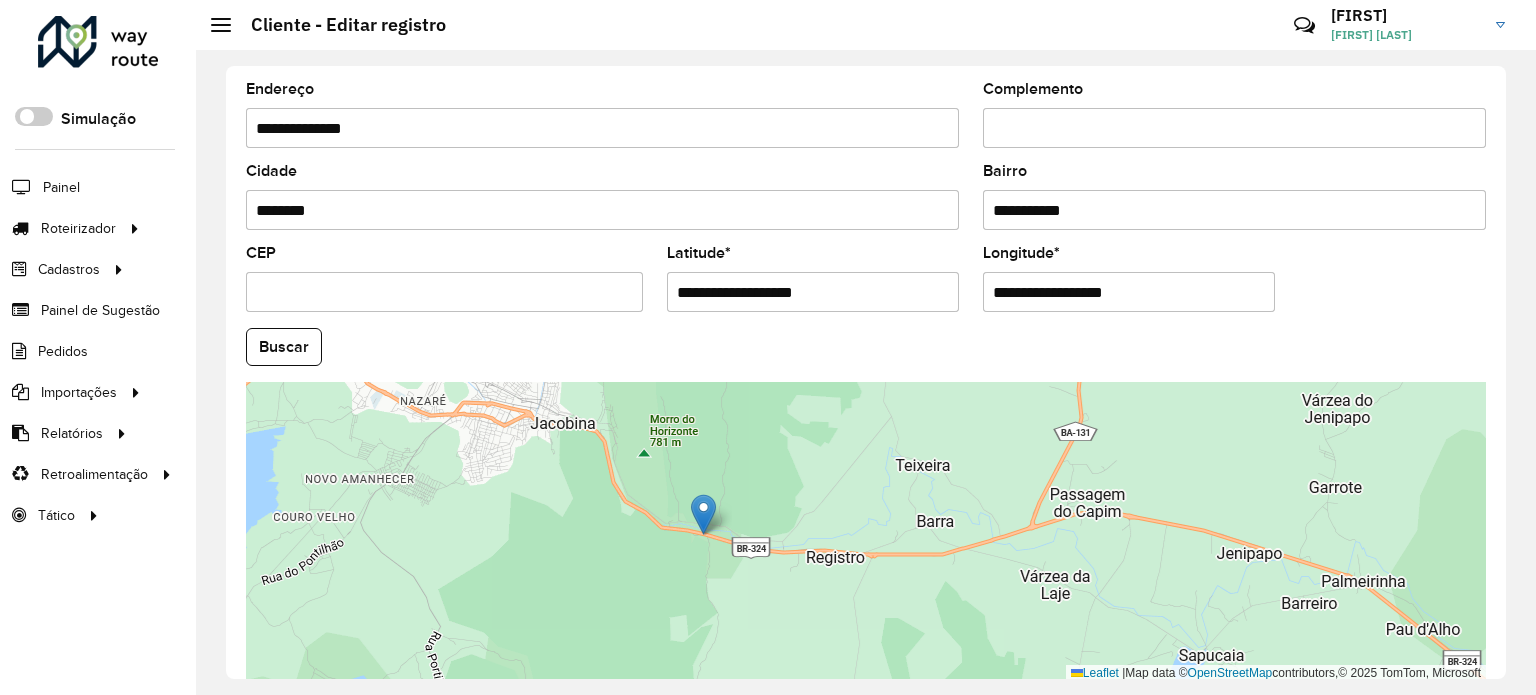 drag, startPoint x: 804, startPoint y: 595, endPoint x: 825, endPoint y: 626, distance: 37.44329 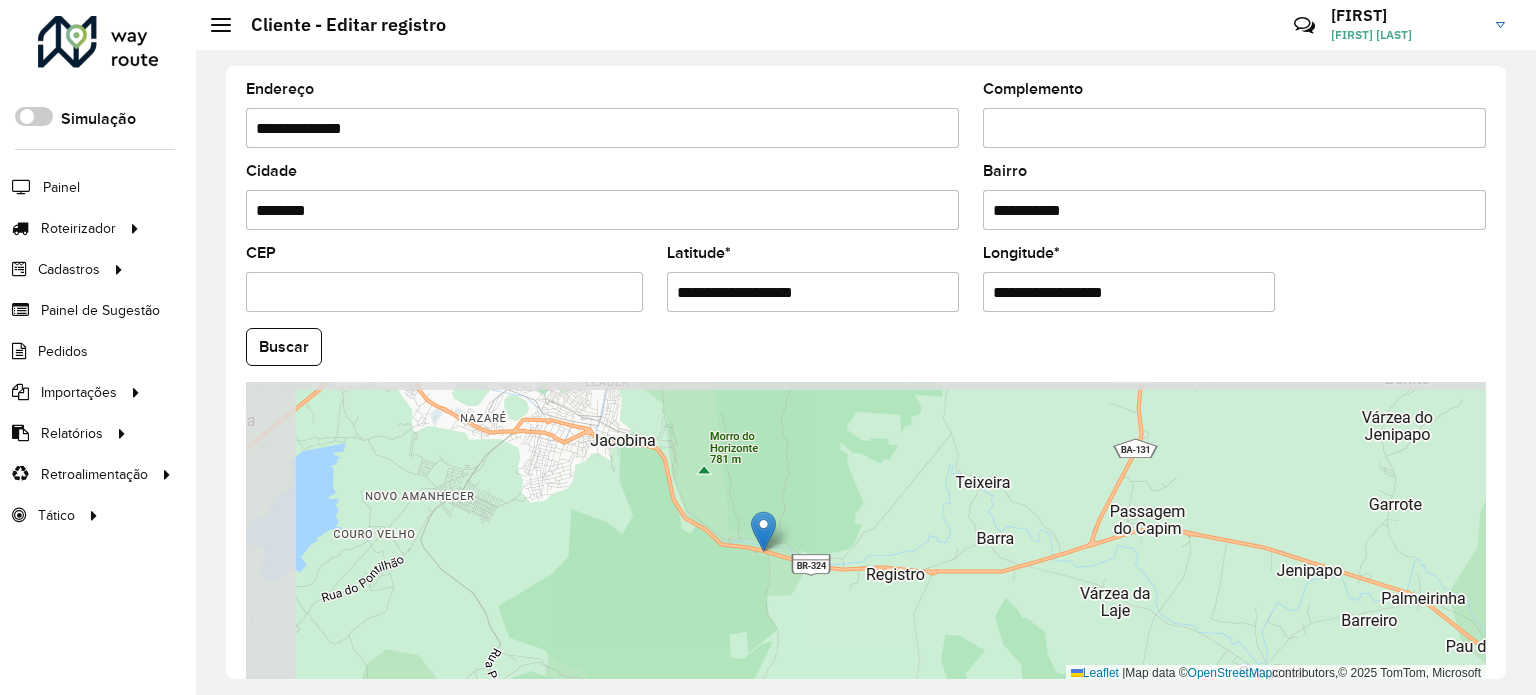 drag, startPoint x: 744, startPoint y: 518, endPoint x: 819, endPoint y: 548, distance: 80.77747 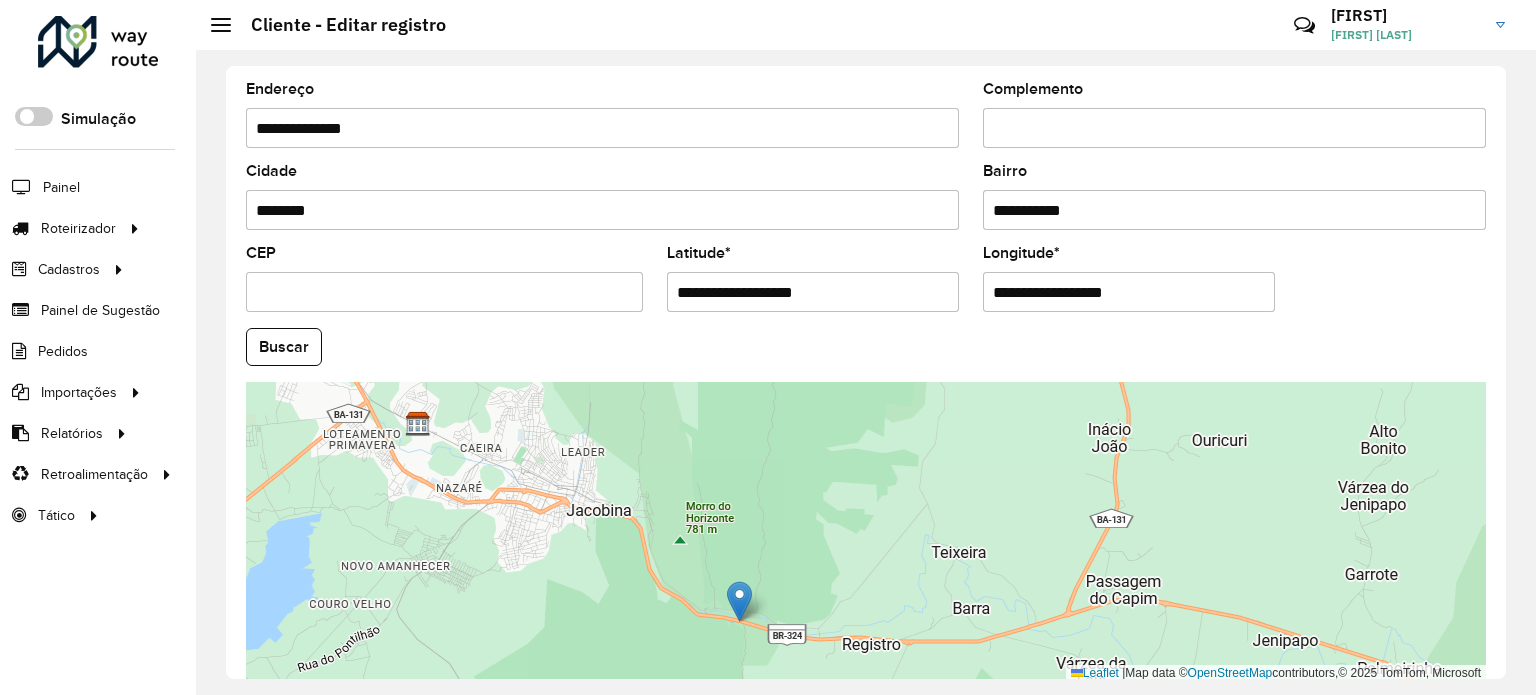 drag, startPoint x: 860, startPoint y: 559, endPoint x: 833, endPoint y: 606, distance: 54.20332 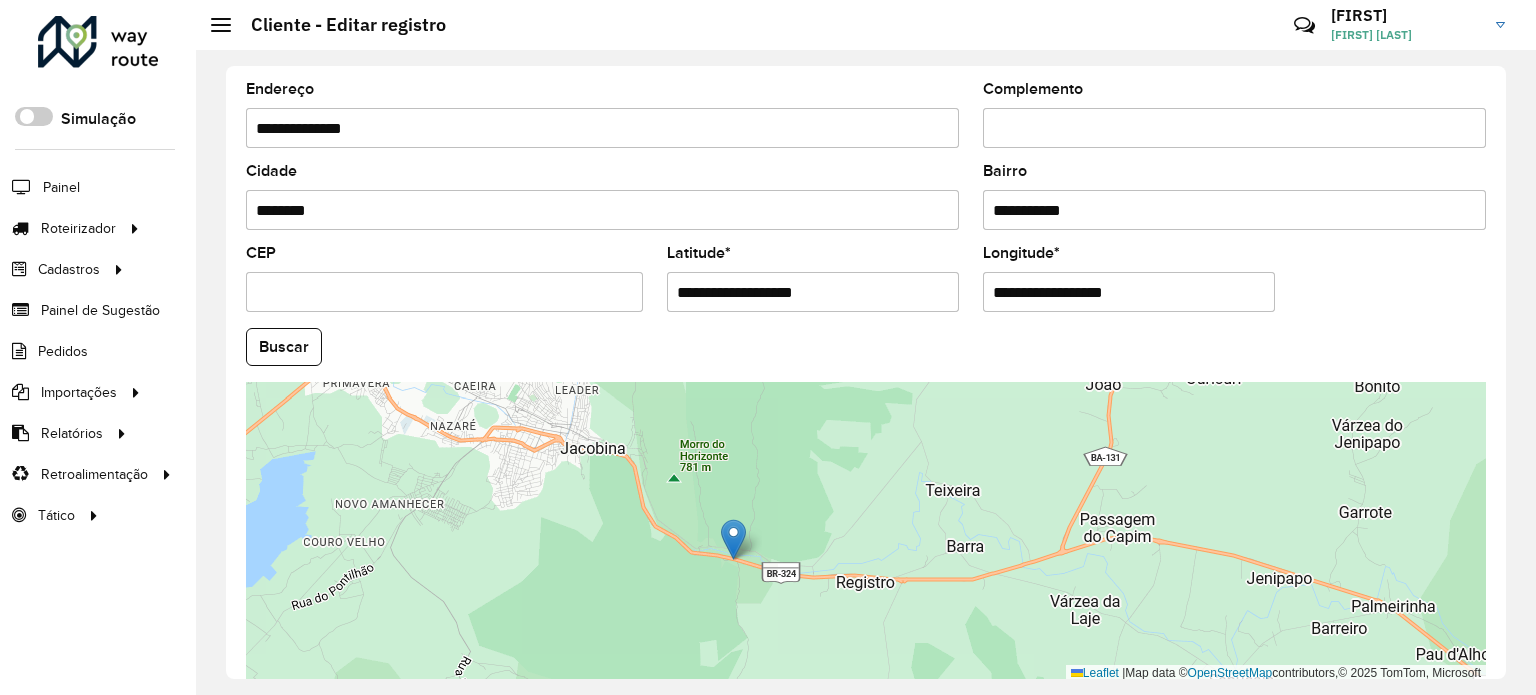 drag, startPoint x: 848, startPoint y: 583, endPoint x: 834, endPoint y: 469, distance: 114.85643 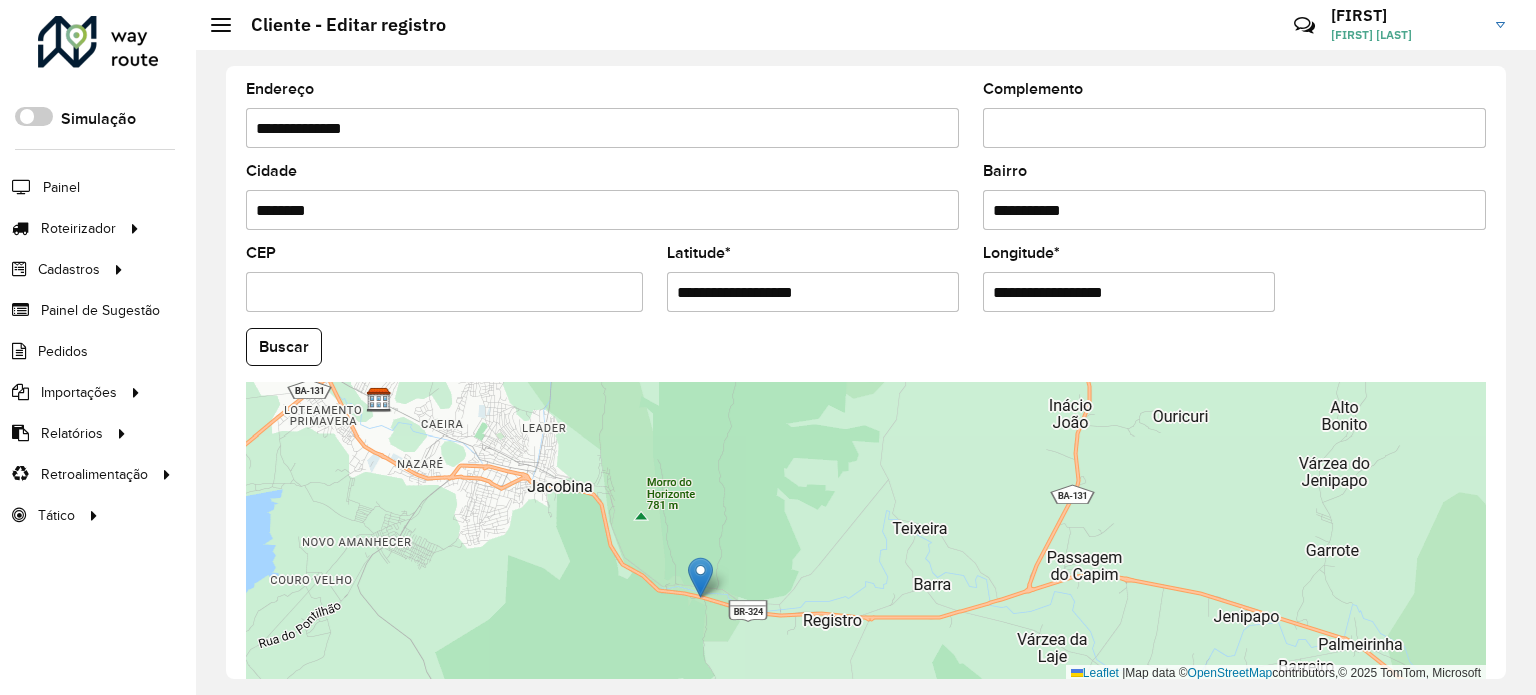 drag, startPoint x: 870, startPoint y: 472, endPoint x: 836, endPoint y: 575, distance: 108.46658 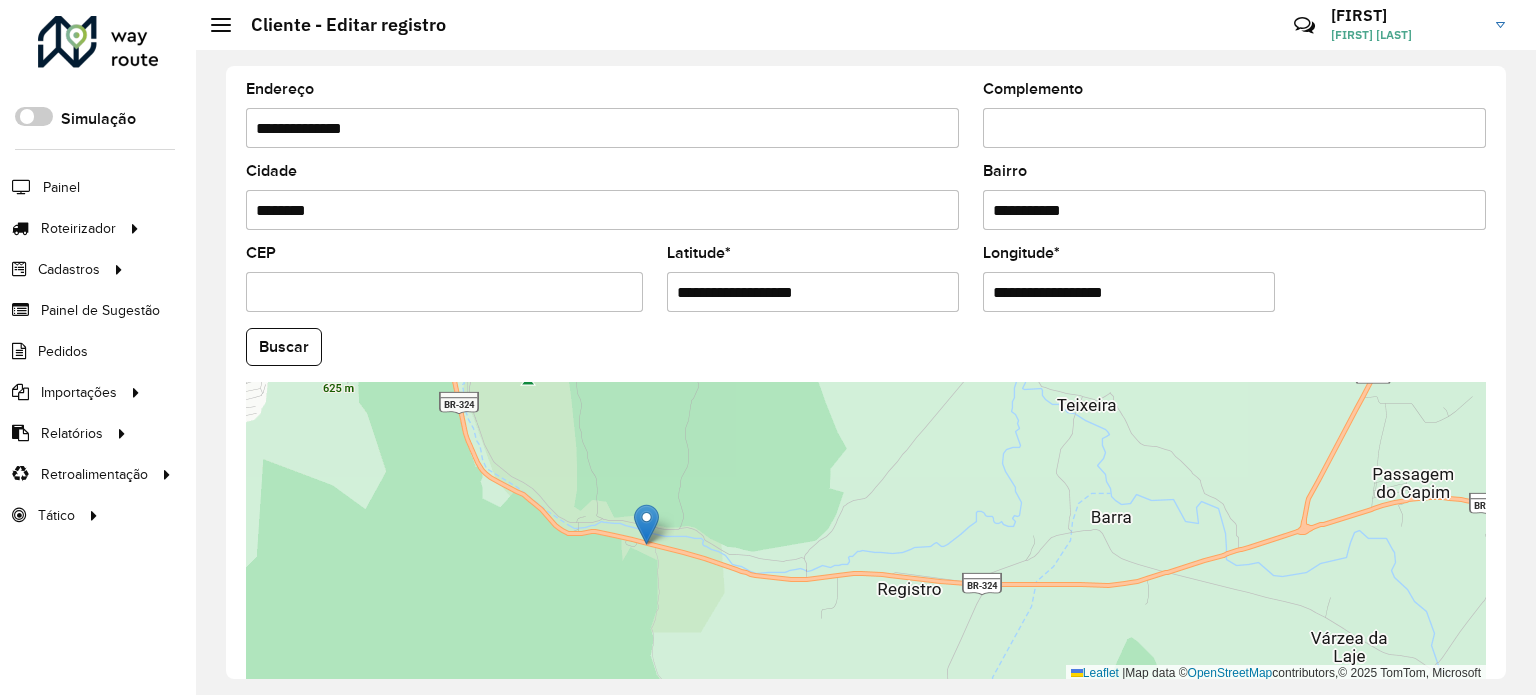drag, startPoint x: 758, startPoint y: 588, endPoint x: 889, endPoint y: 436, distance: 200.6614 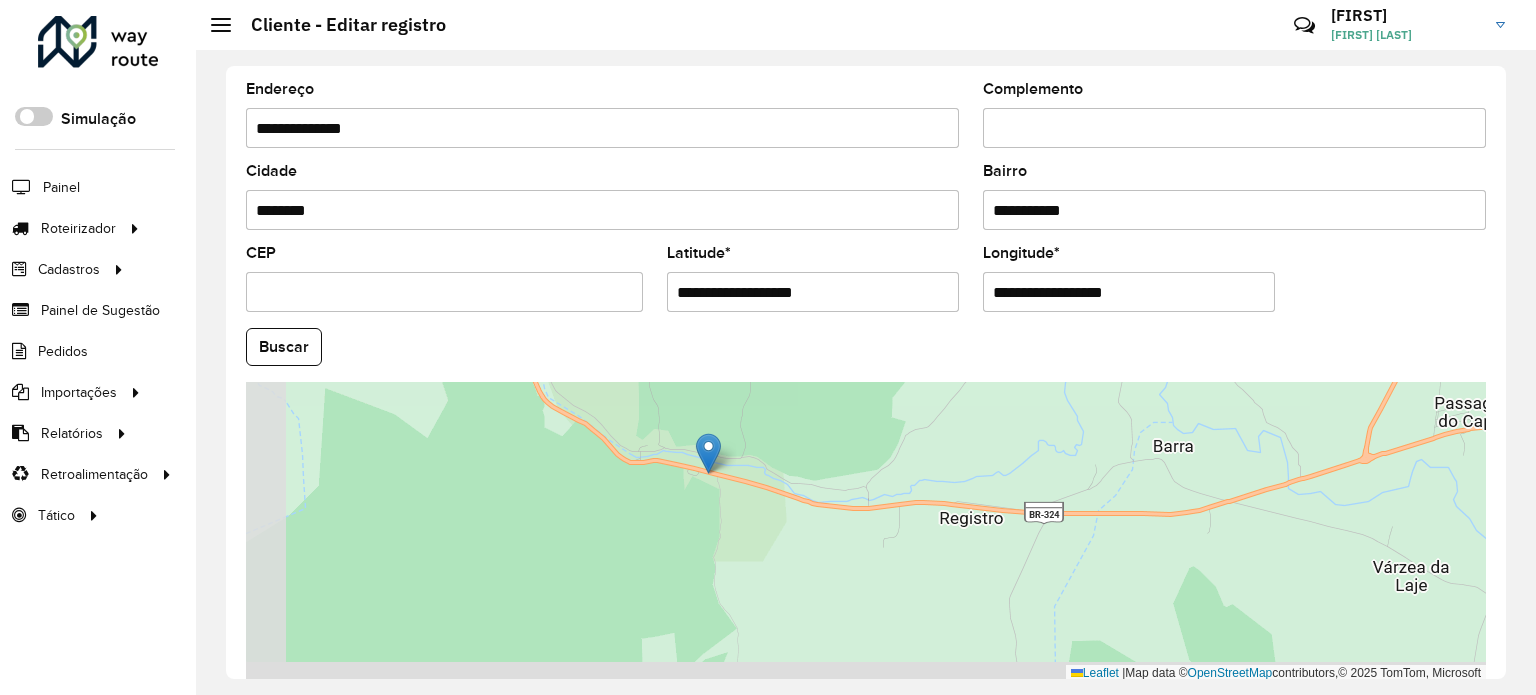 drag, startPoint x: 794, startPoint y: 567, endPoint x: 884, endPoint y: 440, distance: 155.65668 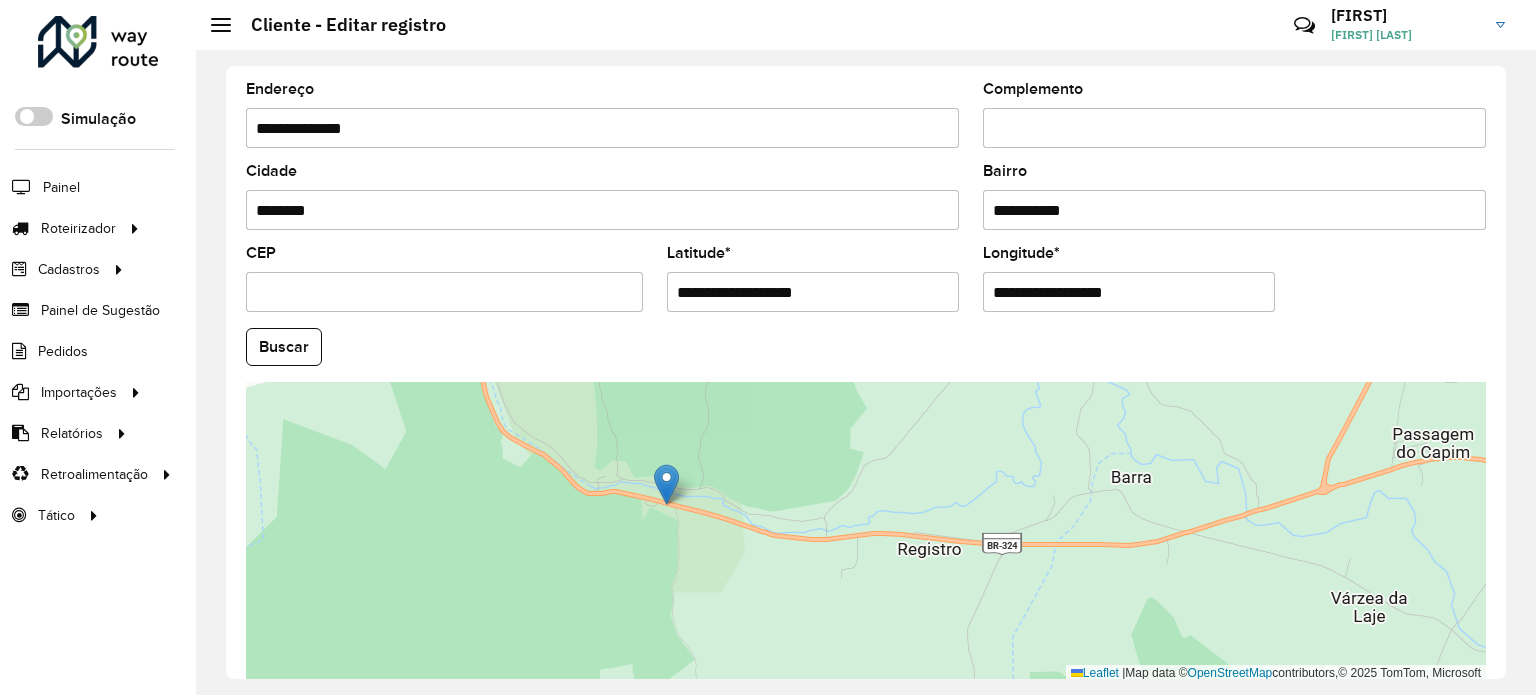 drag, startPoint x: 864, startPoint y: 489, endPoint x: 729, endPoint y: 585, distance: 165.65326 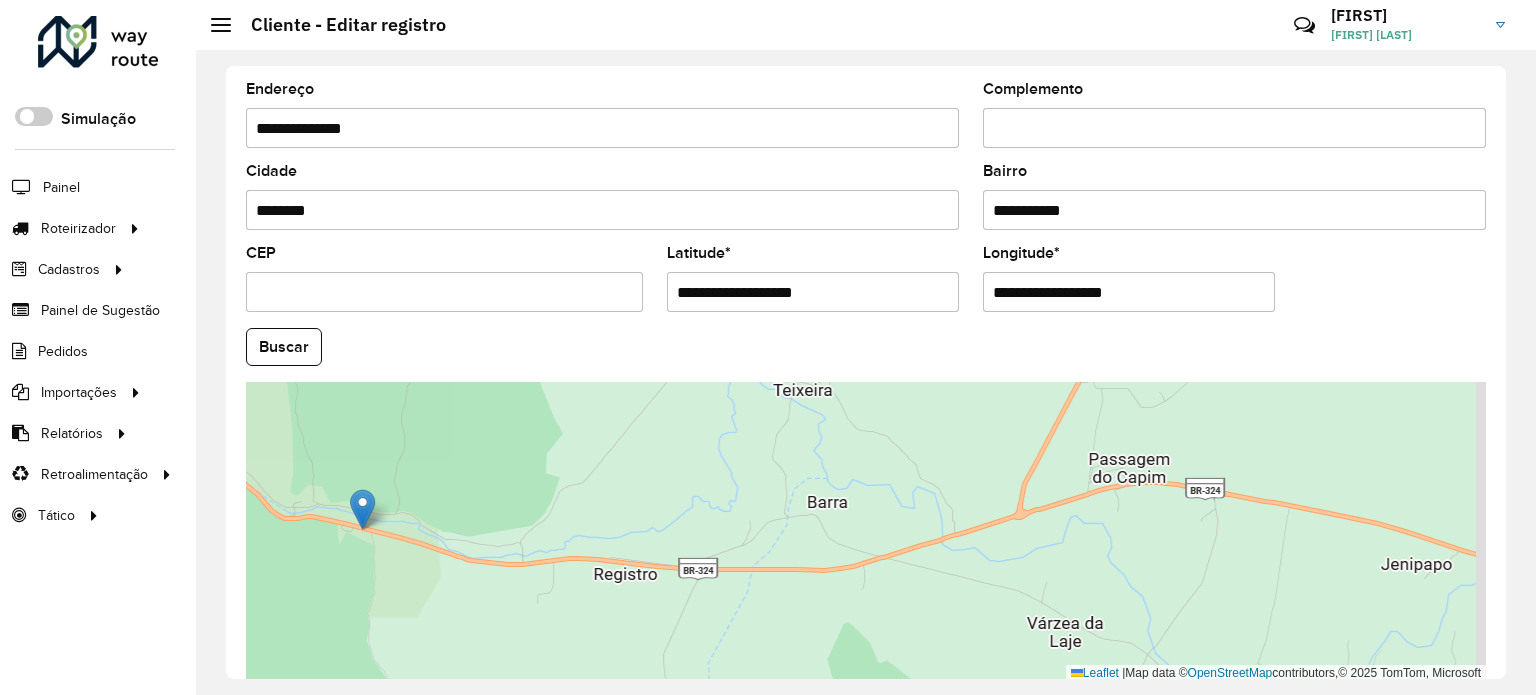 drag, startPoint x: 918, startPoint y: 554, endPoint x: 771, endPoint y: 554, distance: 147 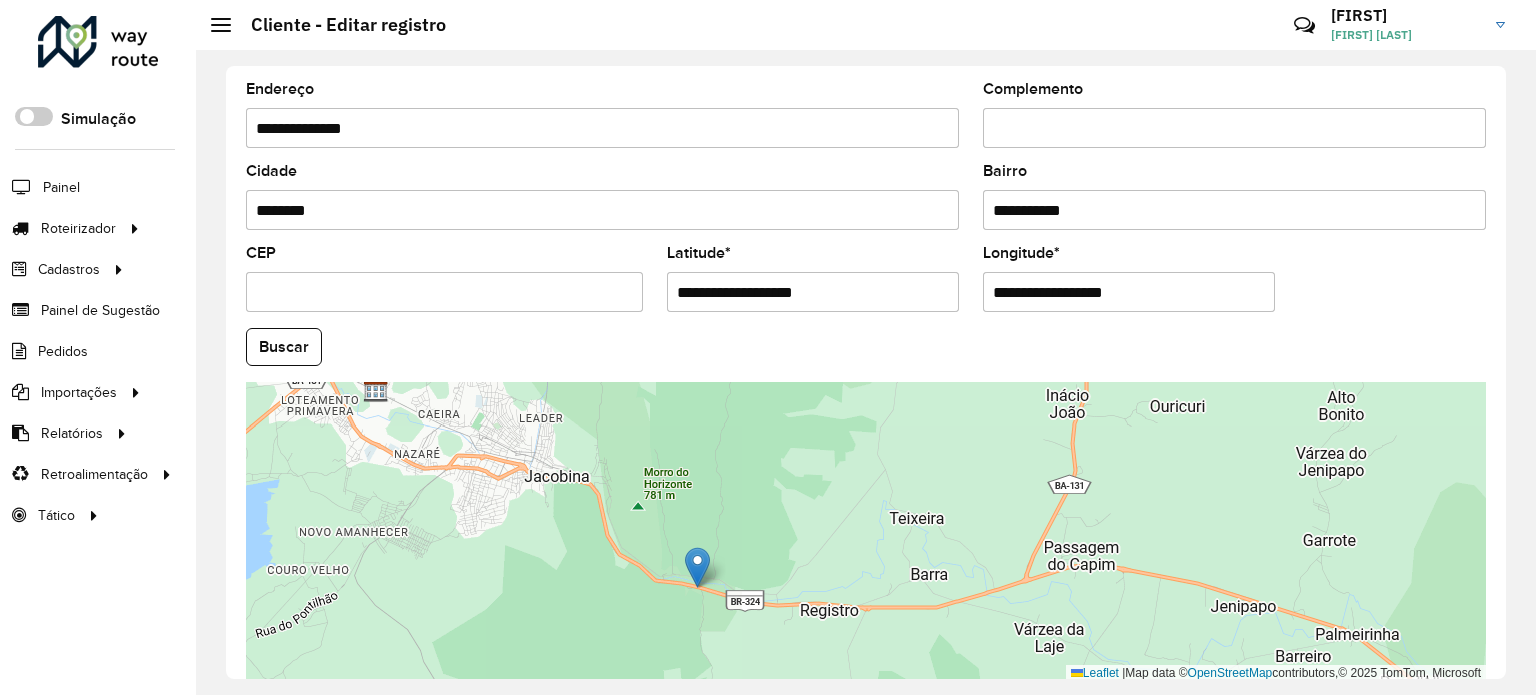 drag, startPoint x: 1054, startPoint y: 528, endPoint x: 1099, endPoint y: 592, distance: 78.23682 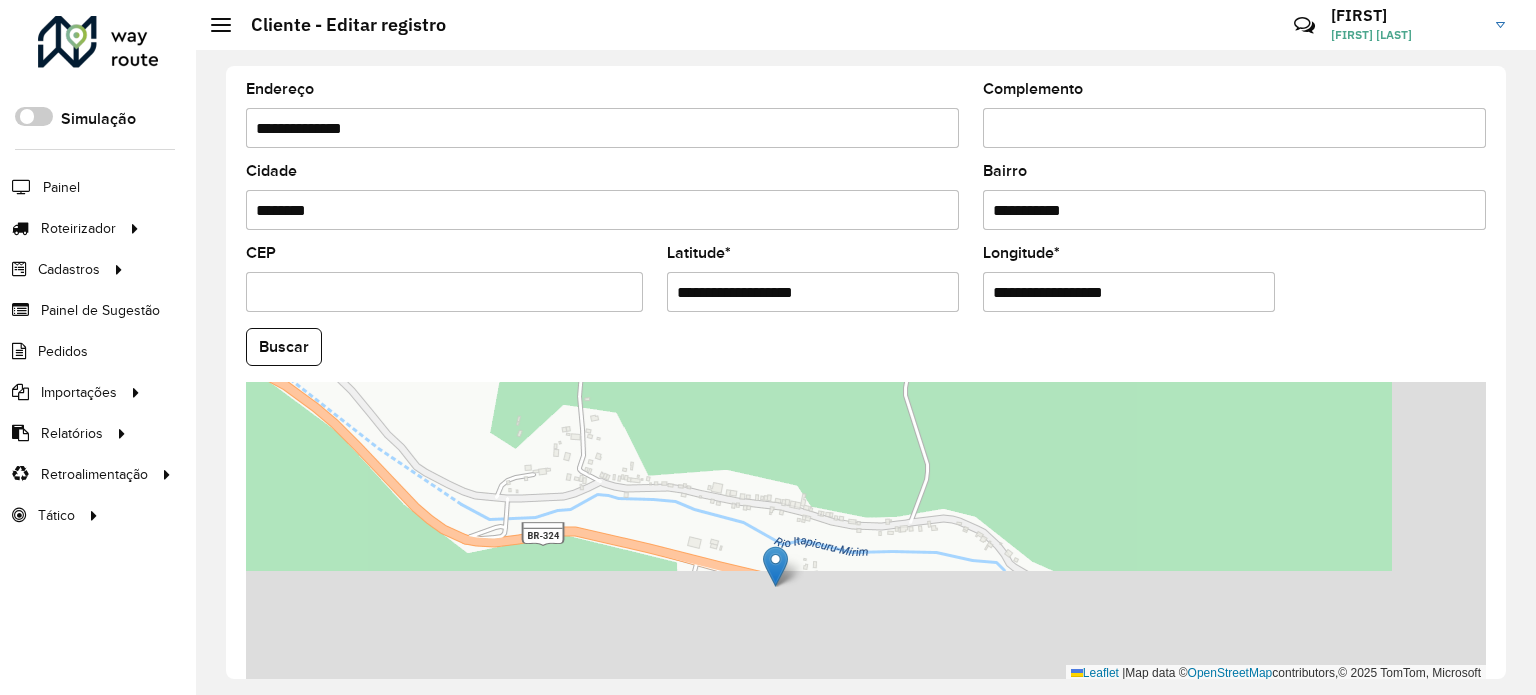 drag, startPoint x: 856, startPoint y: 597, endPoint x: 736, endPoint y: 303, distance: 317.54684 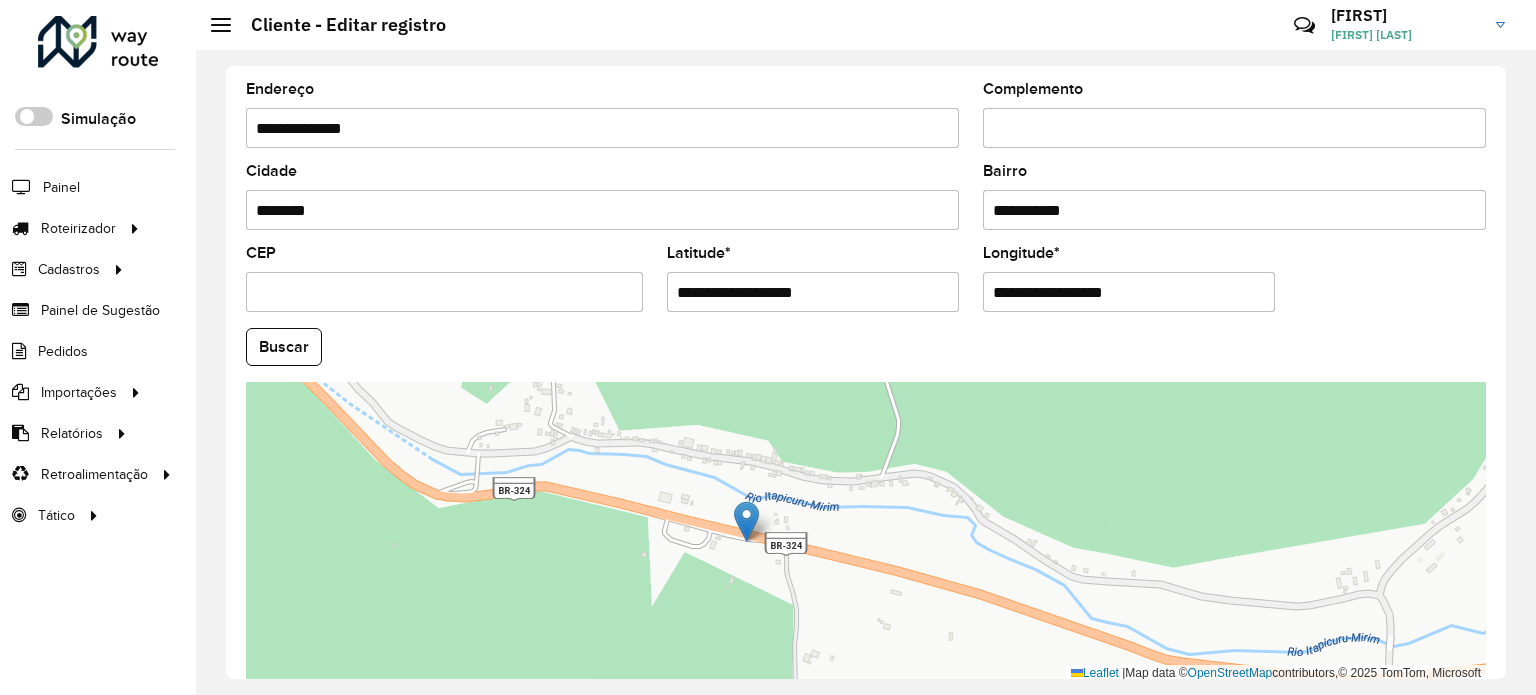 drag, startPoint x: 782, startPoint y: 411, endPoint x: 757, endPoint y: 373, distance: 45.486263 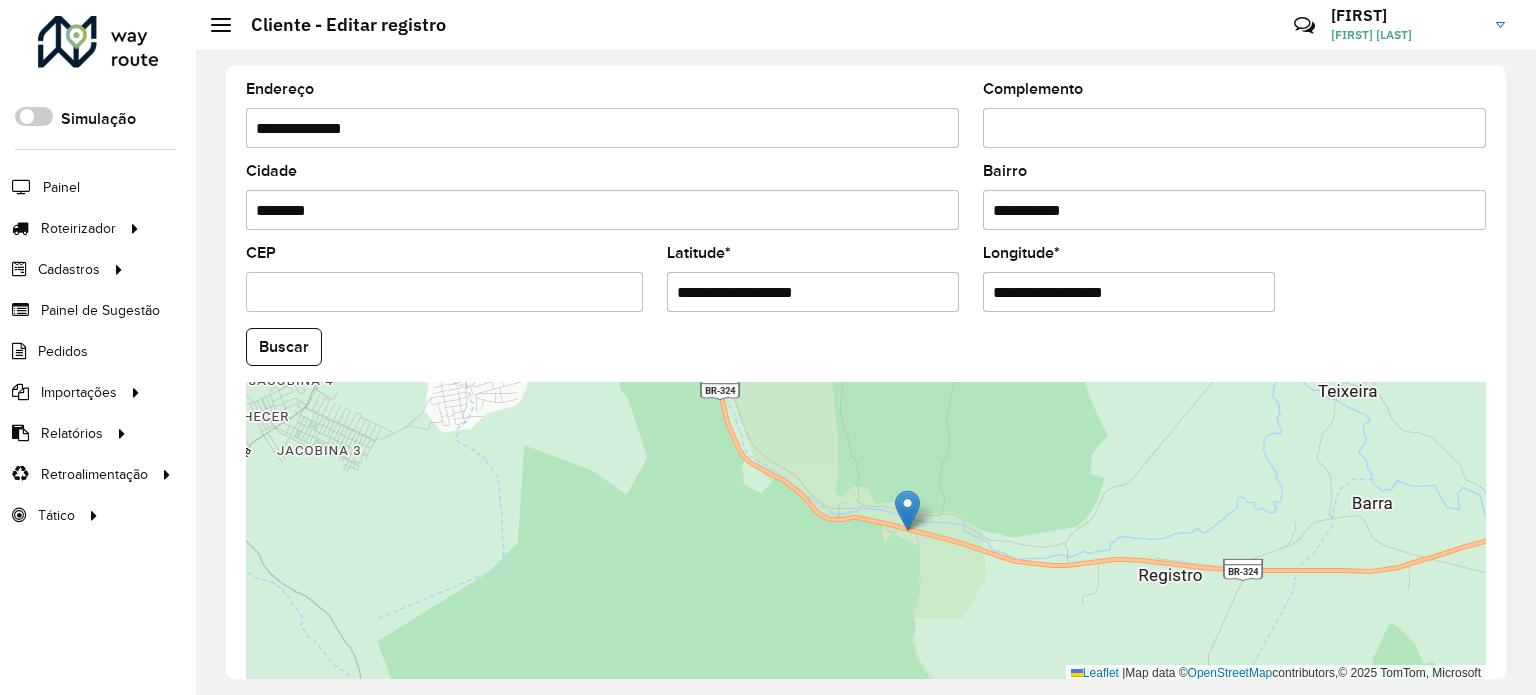 drag, startPoint x: 1498, startPoint y: 609, endPoint x: 1511, endPoint y: 670, distance: 62.369865 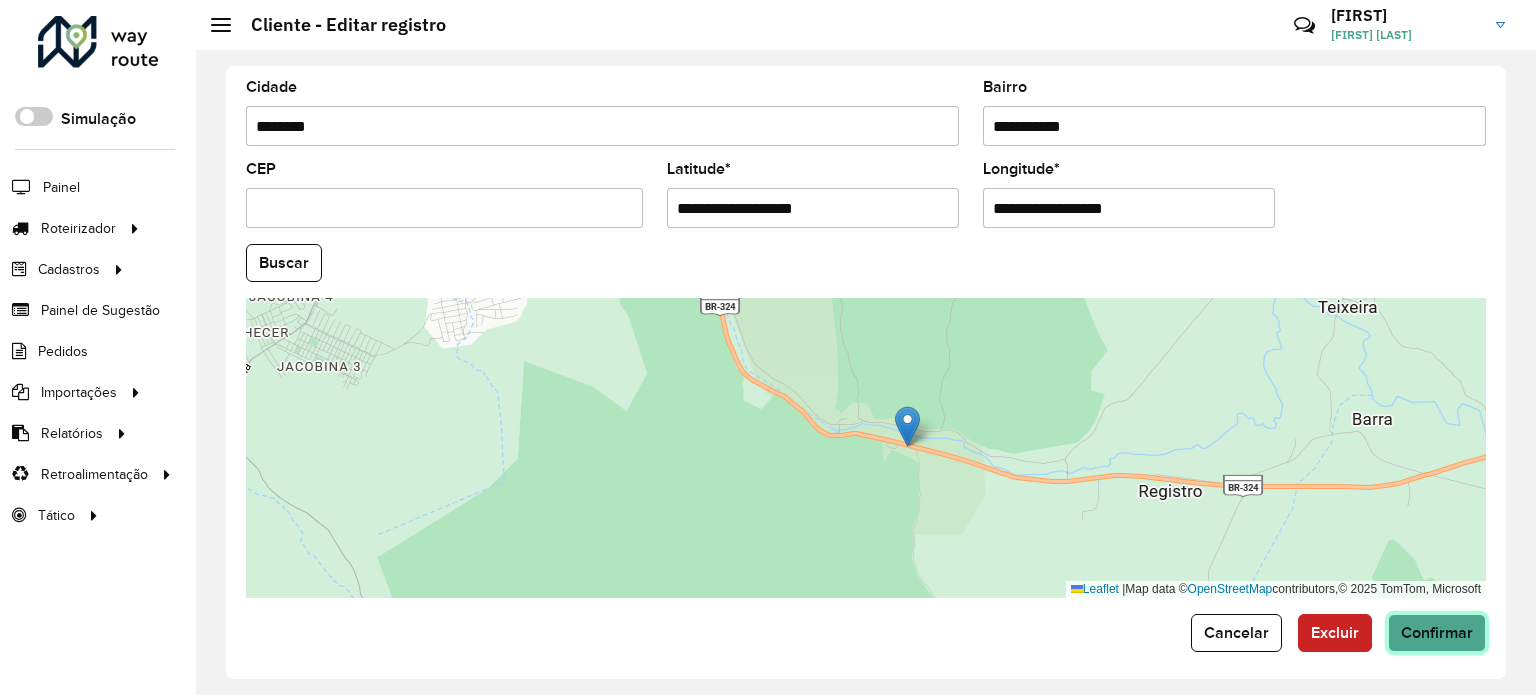 click on "Confirmar" 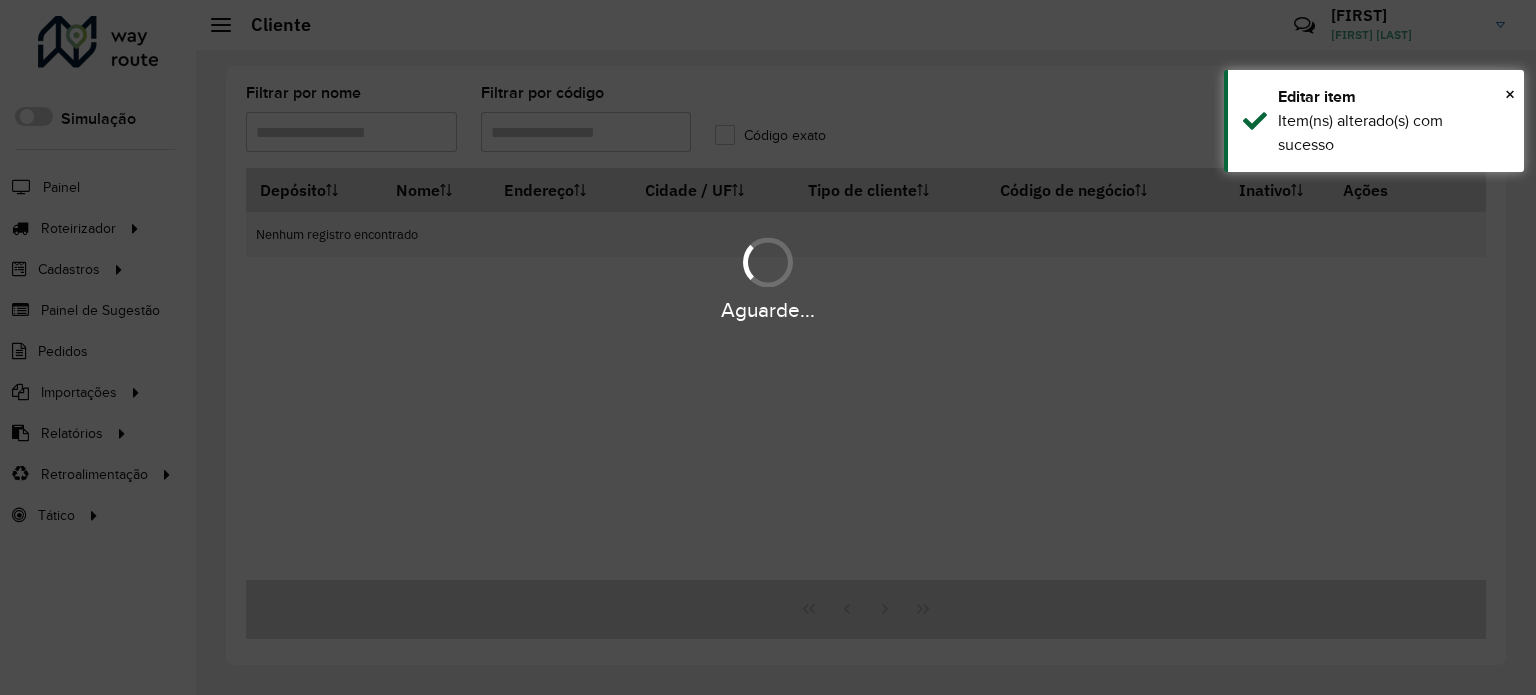 type on "*****" 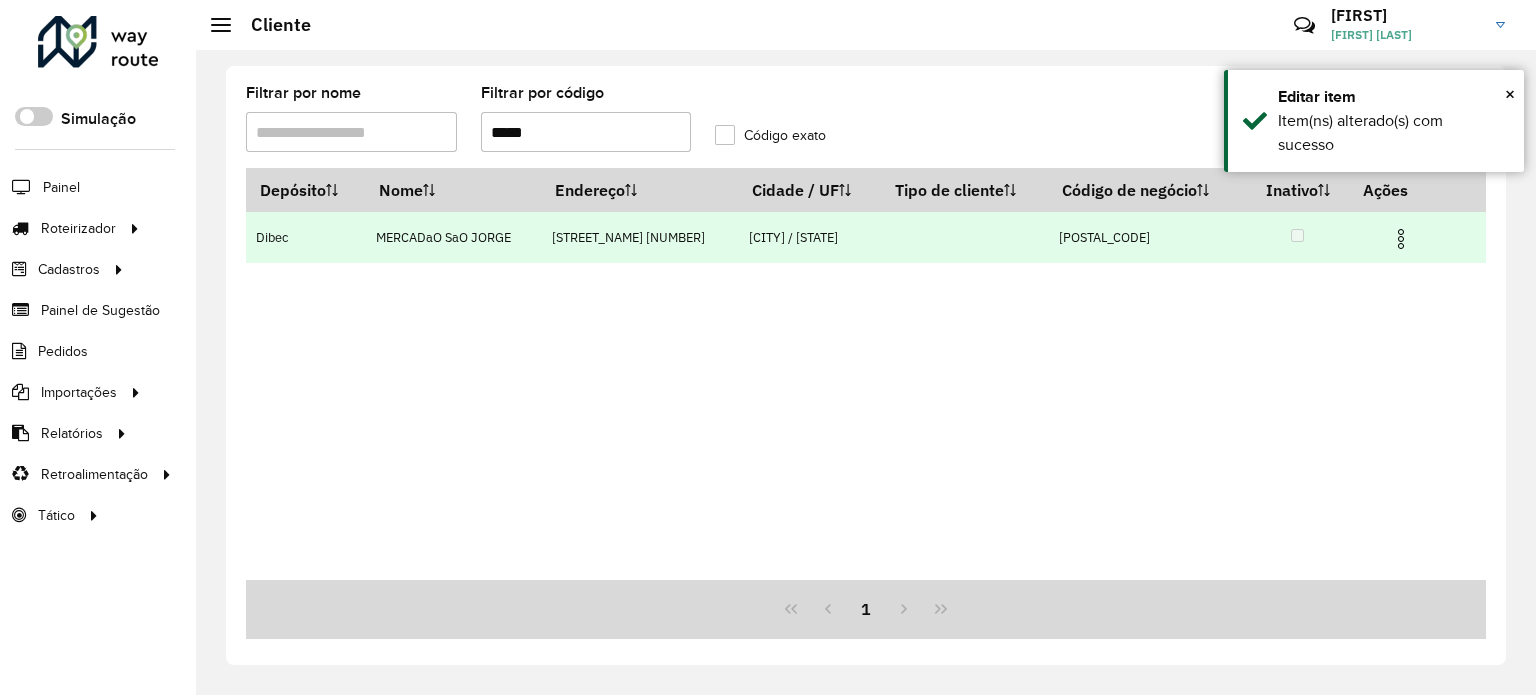 click at bounding box center (1401, 239) 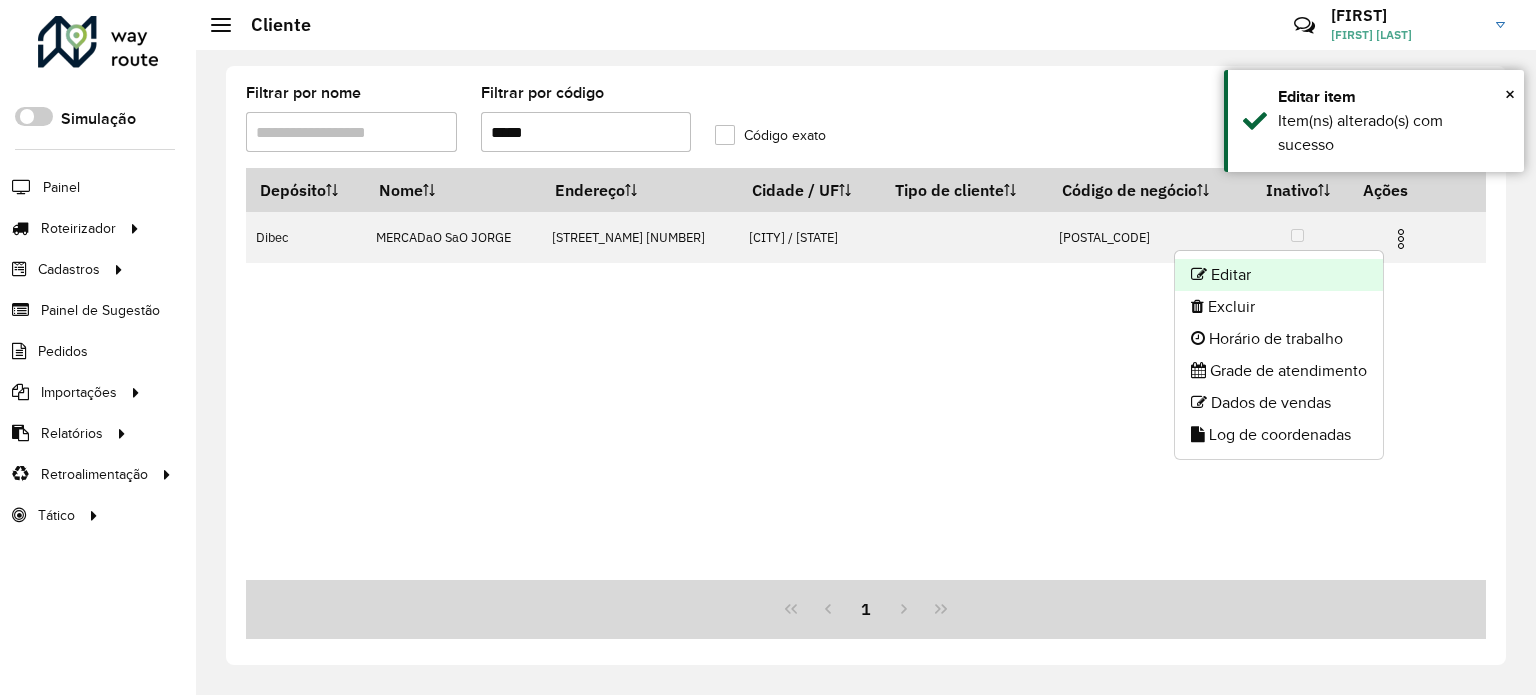 click on "Editar" 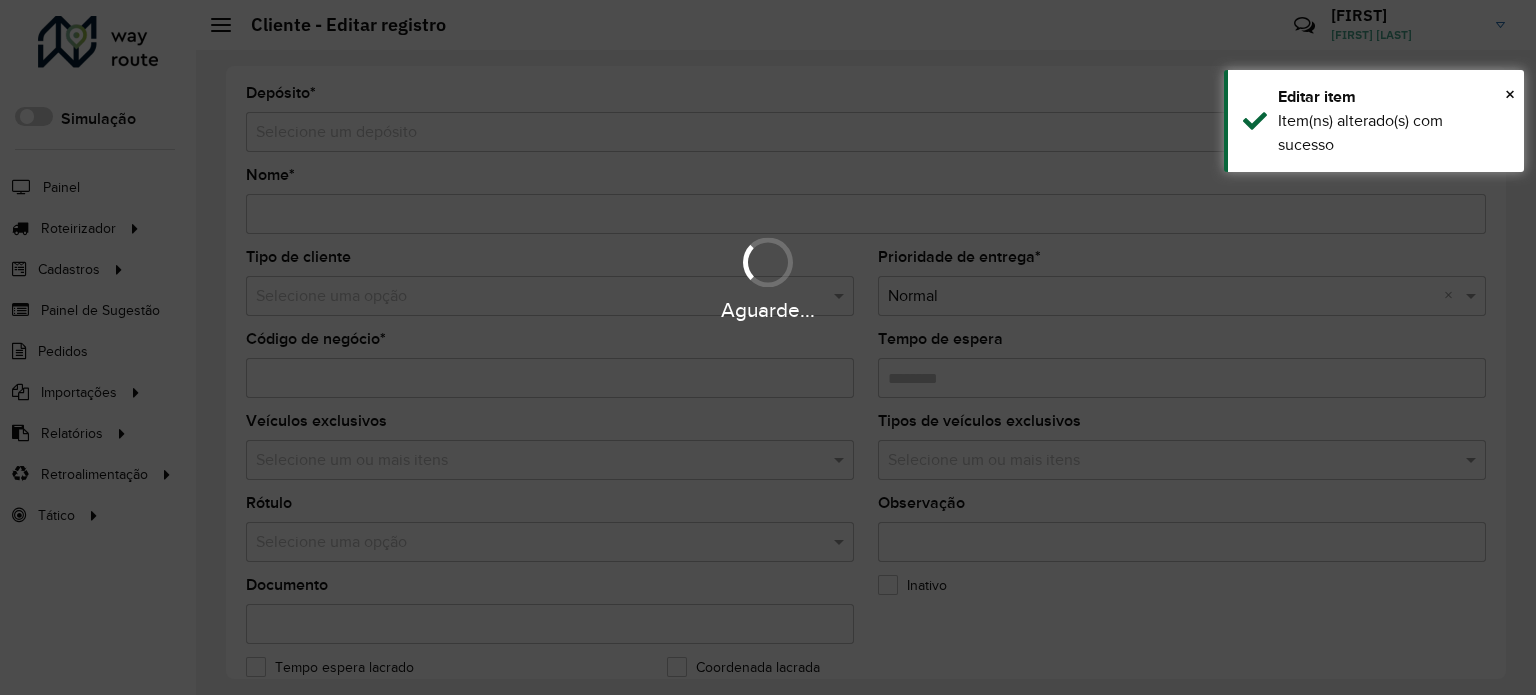 type on "**********" 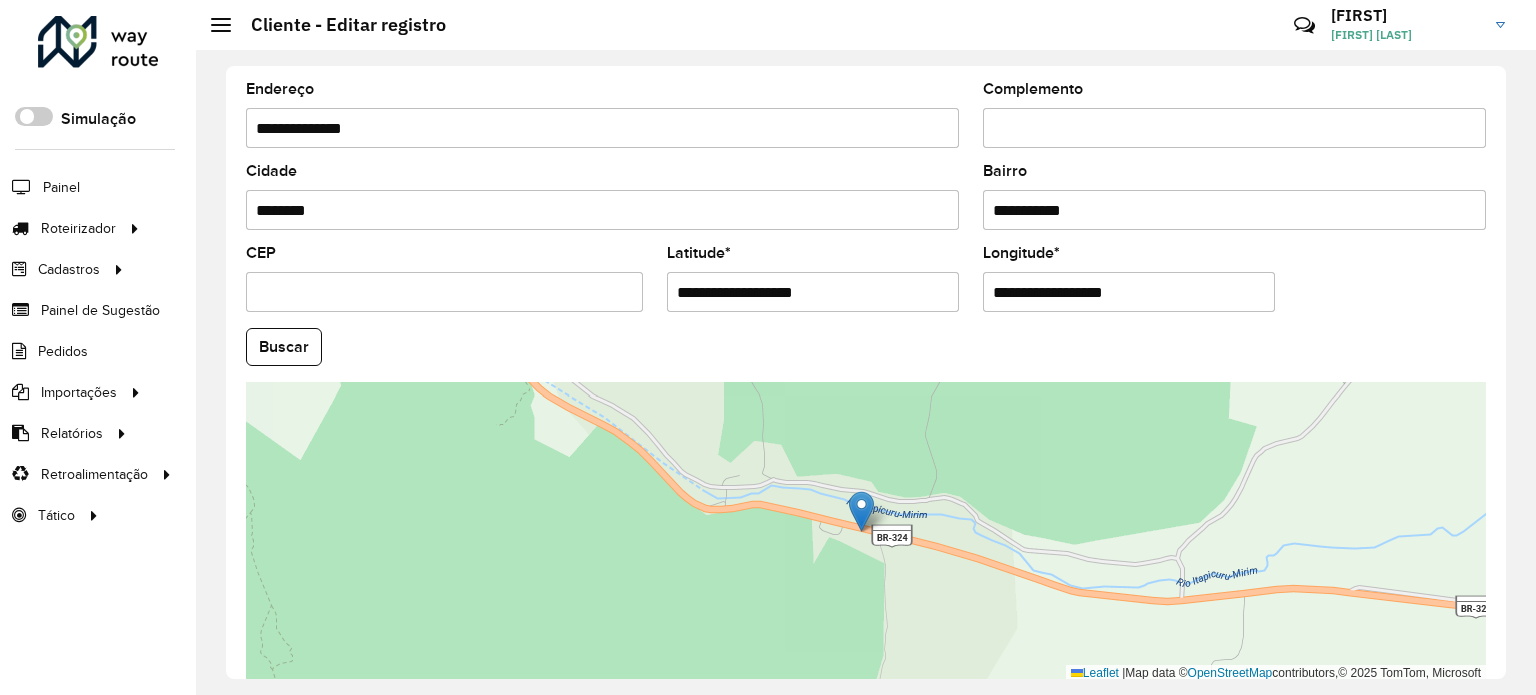 scroll, scrollTop: 784, scrollLeft: 0, axis: vertical 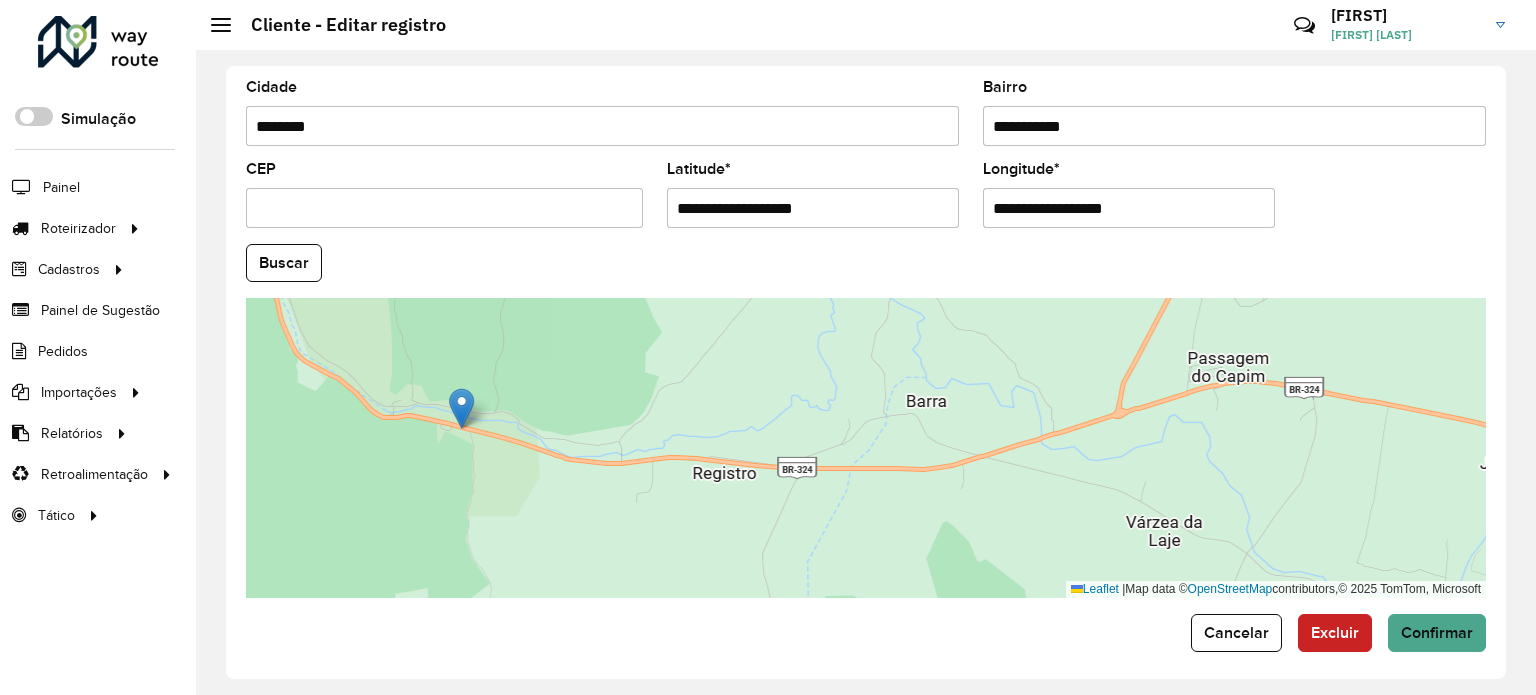 drag, startPoint x: 968, startPoint y: 475, endPoint x: 547, endPoint y: 424, distance: 424.07782 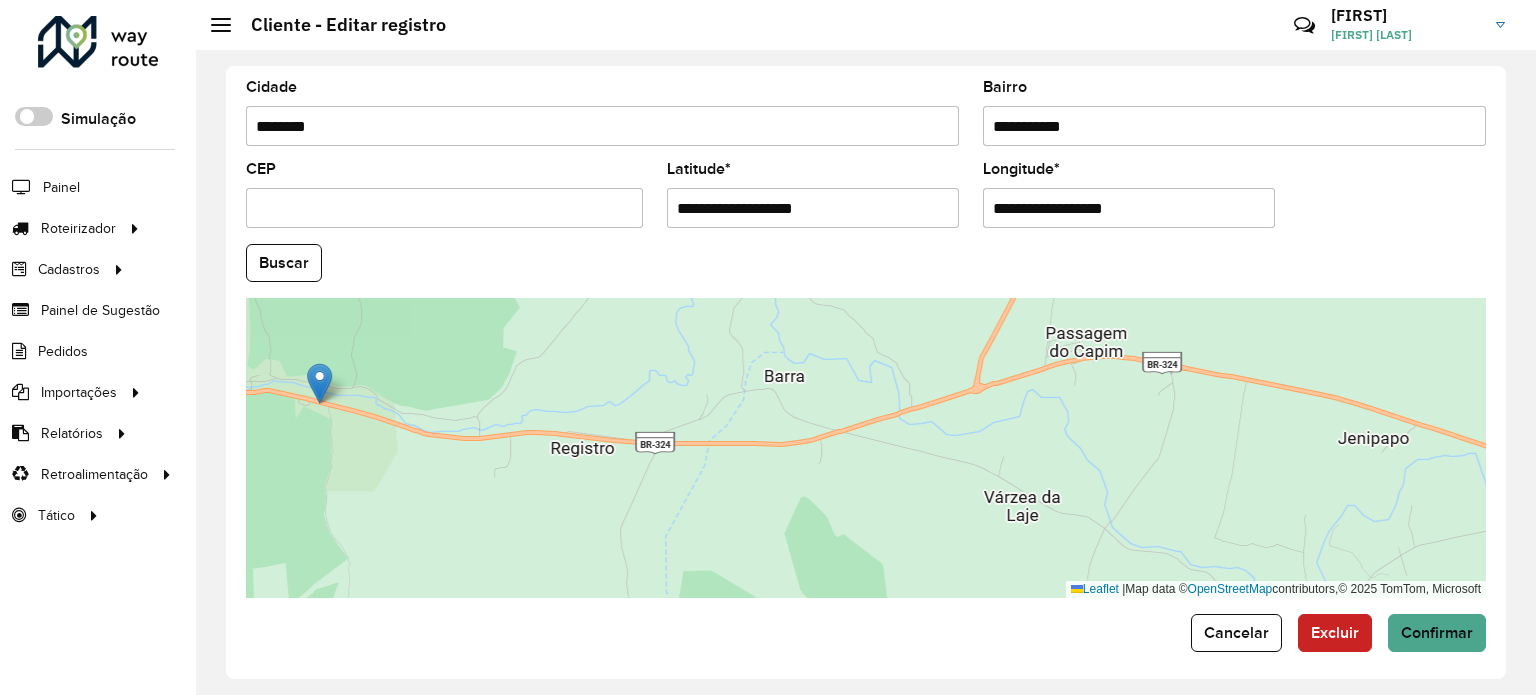 drag, startPoint x: 1050, startPoint y: 407, endPoint x: 918, endPoint y: 380, distance: 134.73306 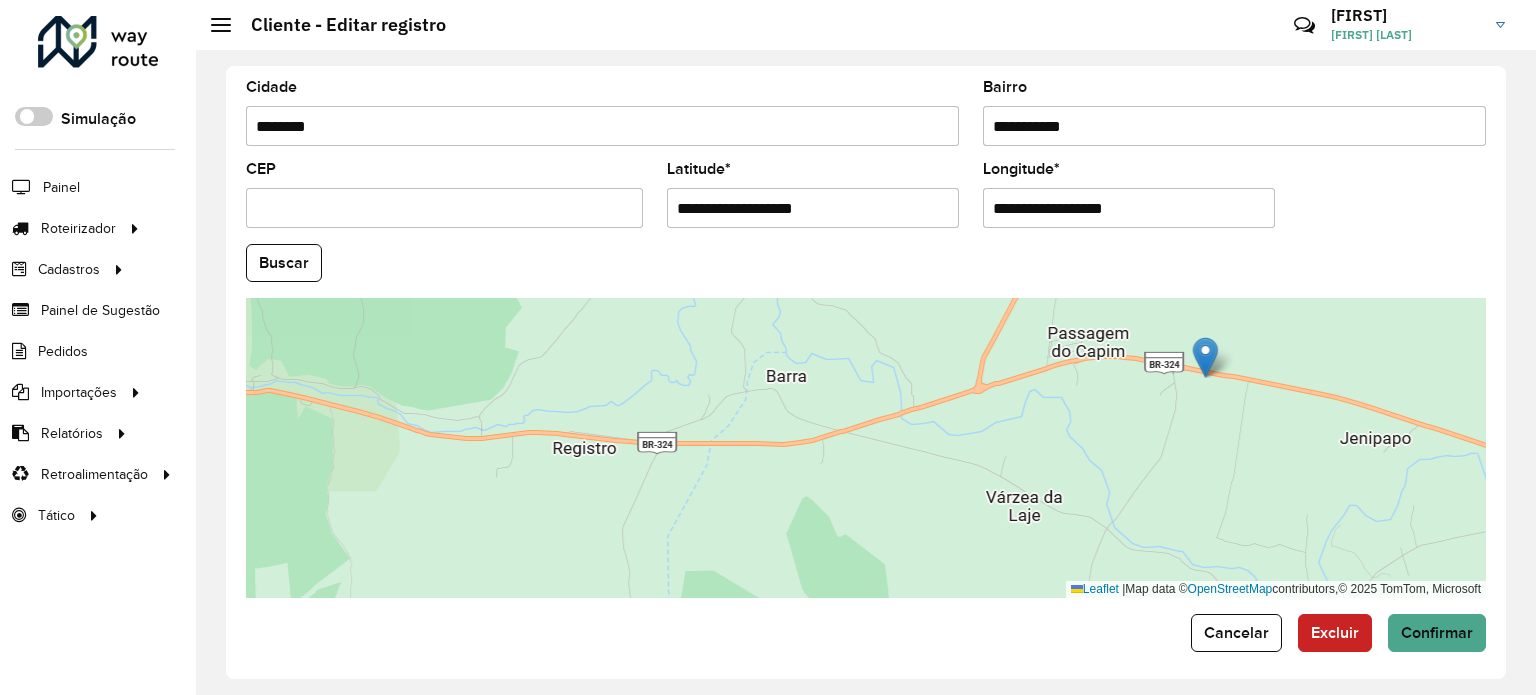 drag, startPoint x: 317, startPoint y: 369, endPoint x: 1201, endPoint y: 343, distance: 884.38226 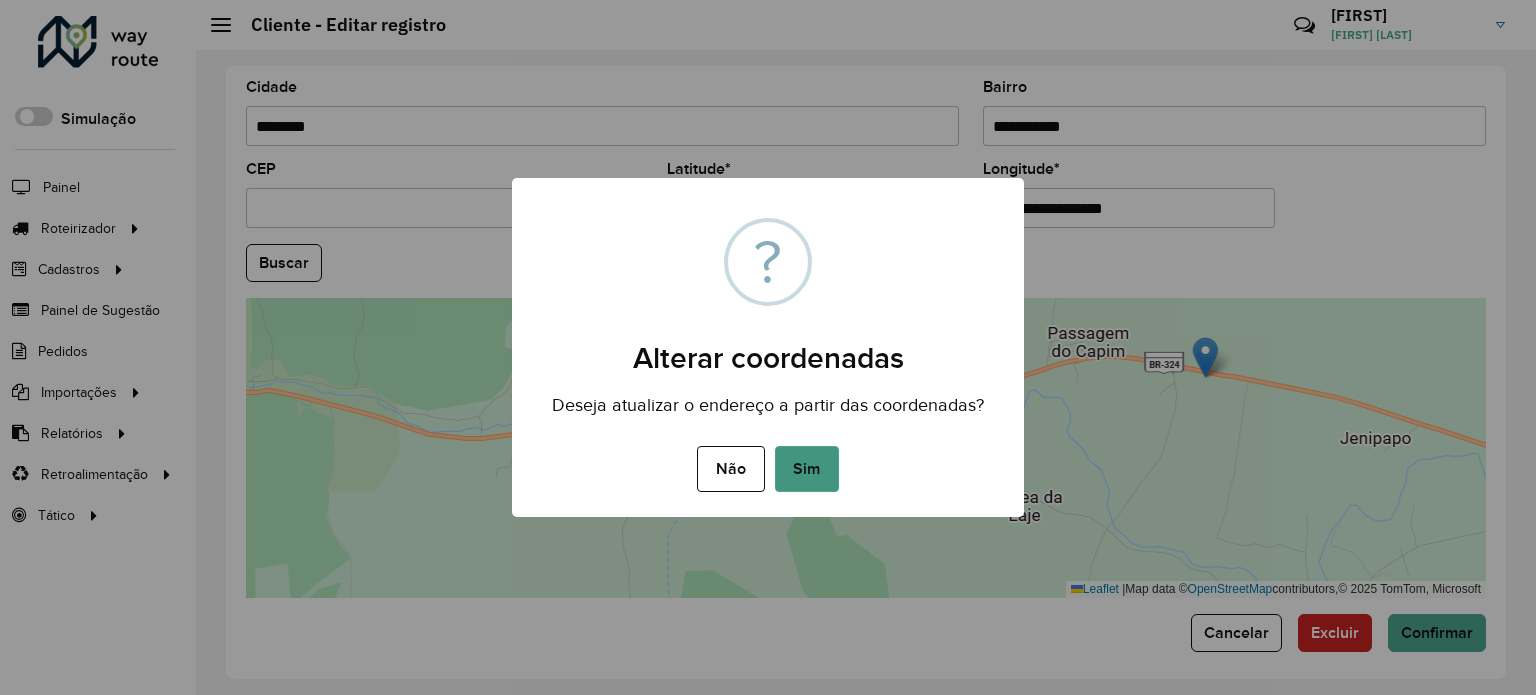 click on "Sim" at bounding box center (807, 469) 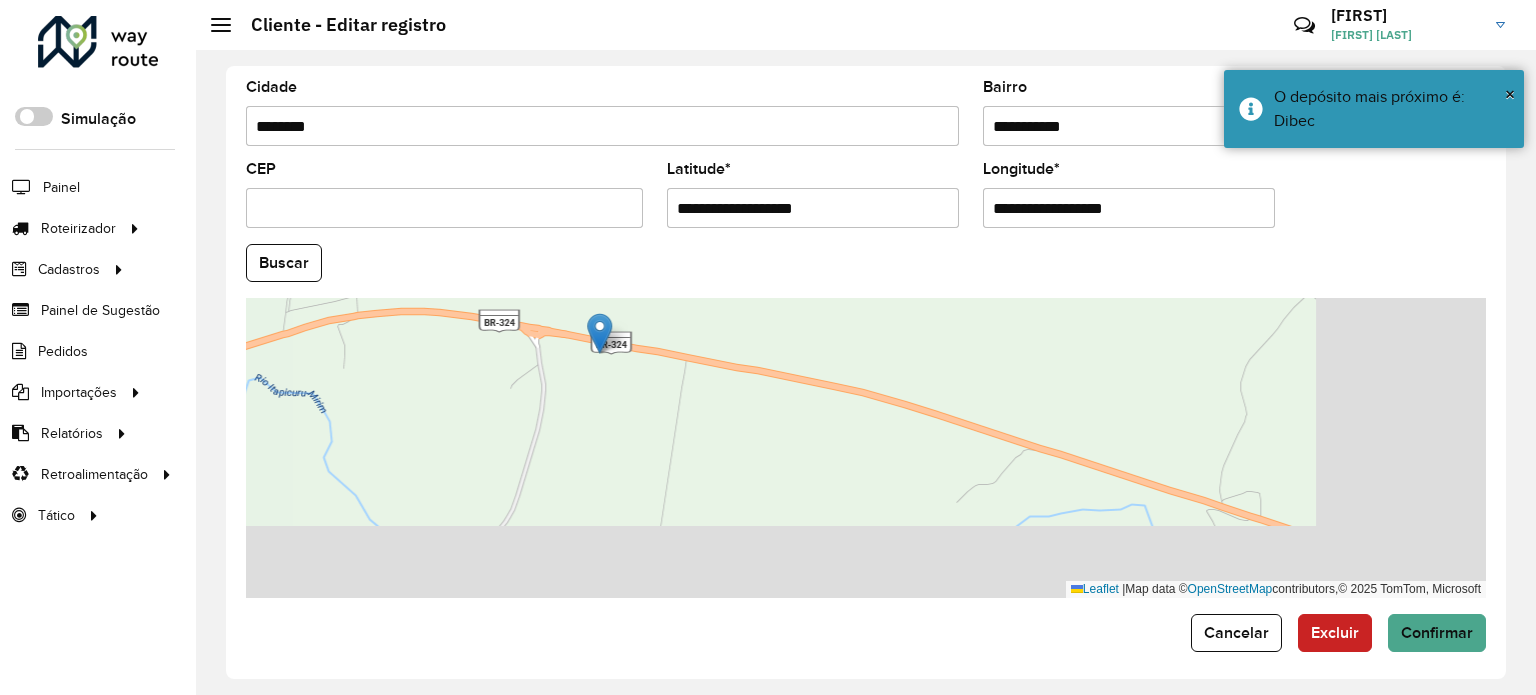 drag, startPoint x: 1234, startPoint y: 399, endPoint x: 707, endPoint y: 336, distance: 530.7523 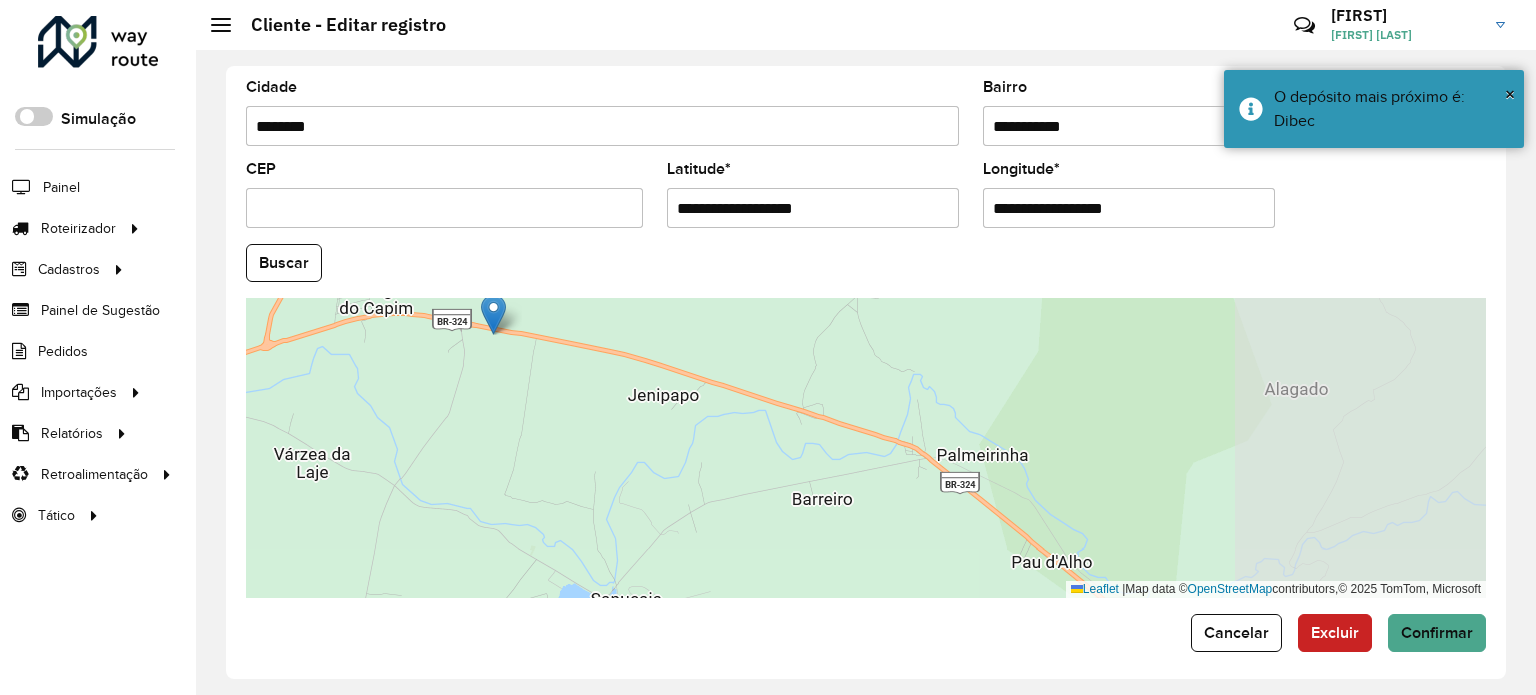 drag, startPoint x: 996, startPoint y: 421, endPoint x: 831, endPoint y: 401, distance: 166.2077 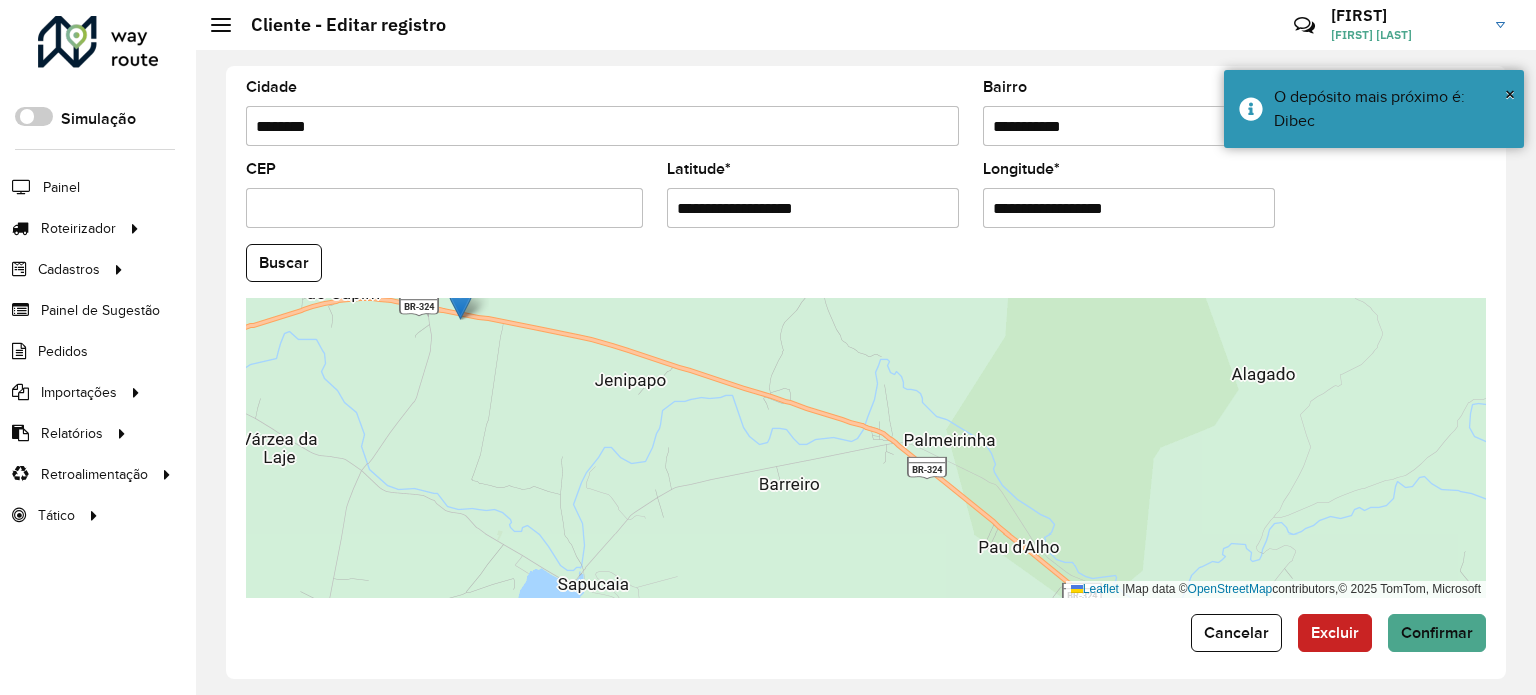 drag, startPoint x: 536, startPoint y: 375, endPoint x: 543, endPoint y: 399, distance: 25 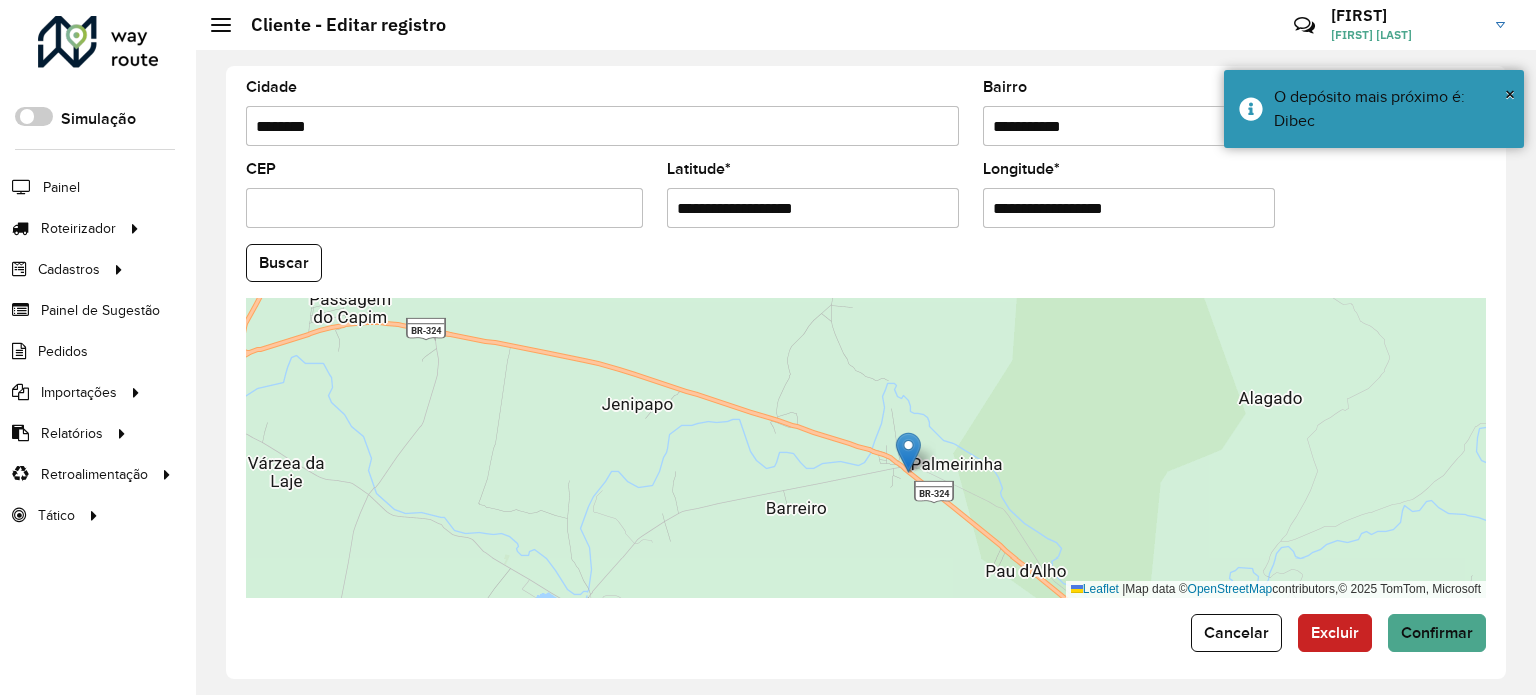 drag, startPoint x: 465, startPoint y: 306, endPoint x: 907, endPoint y: 435, distance: 460.44 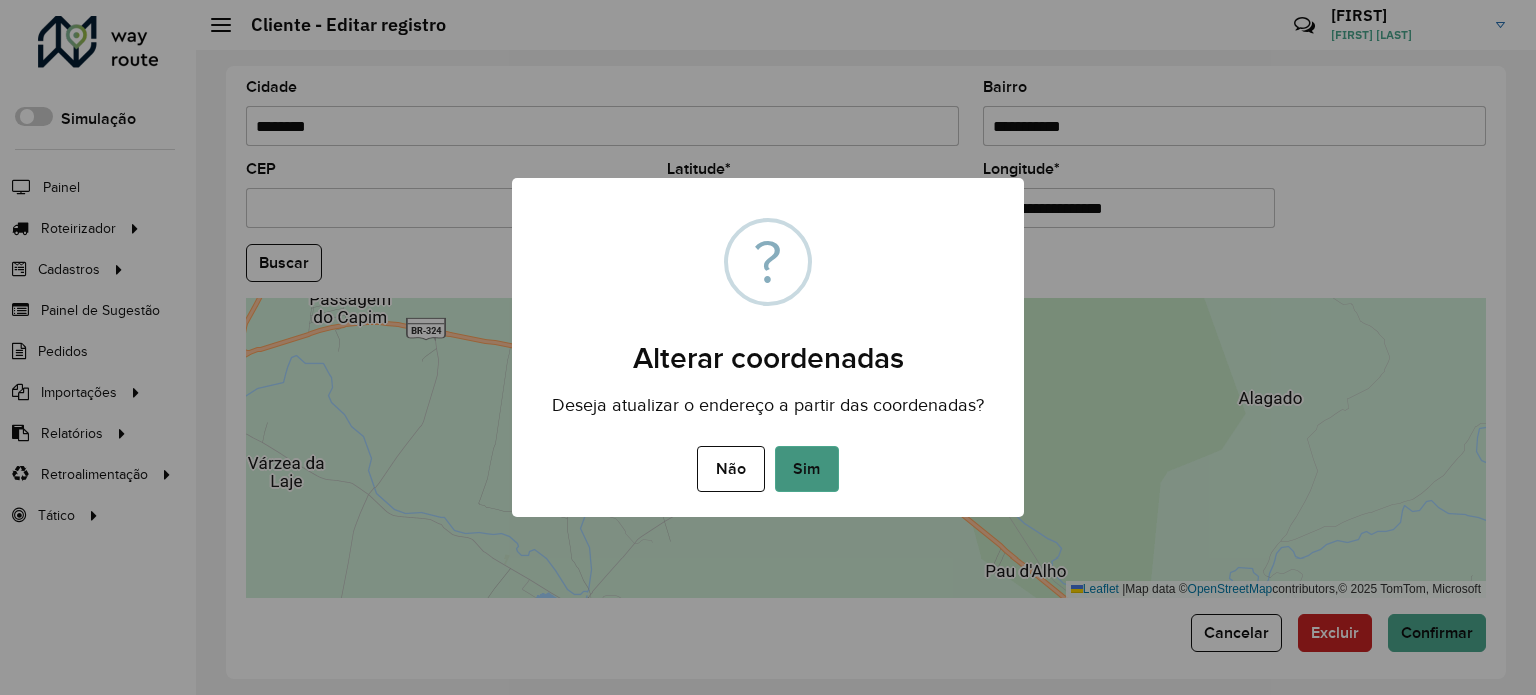 click on "Sim" at bounding box center (807, 469) 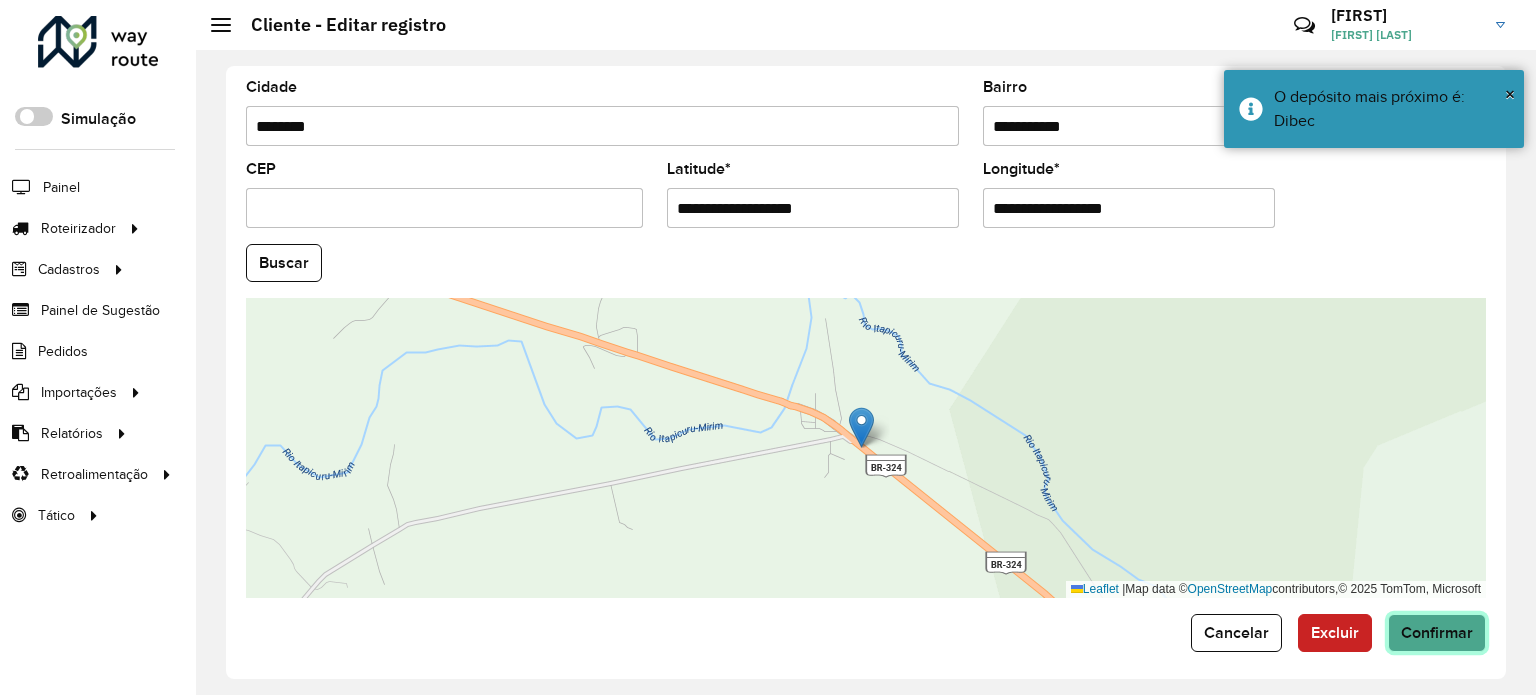 click on "Confirmar" 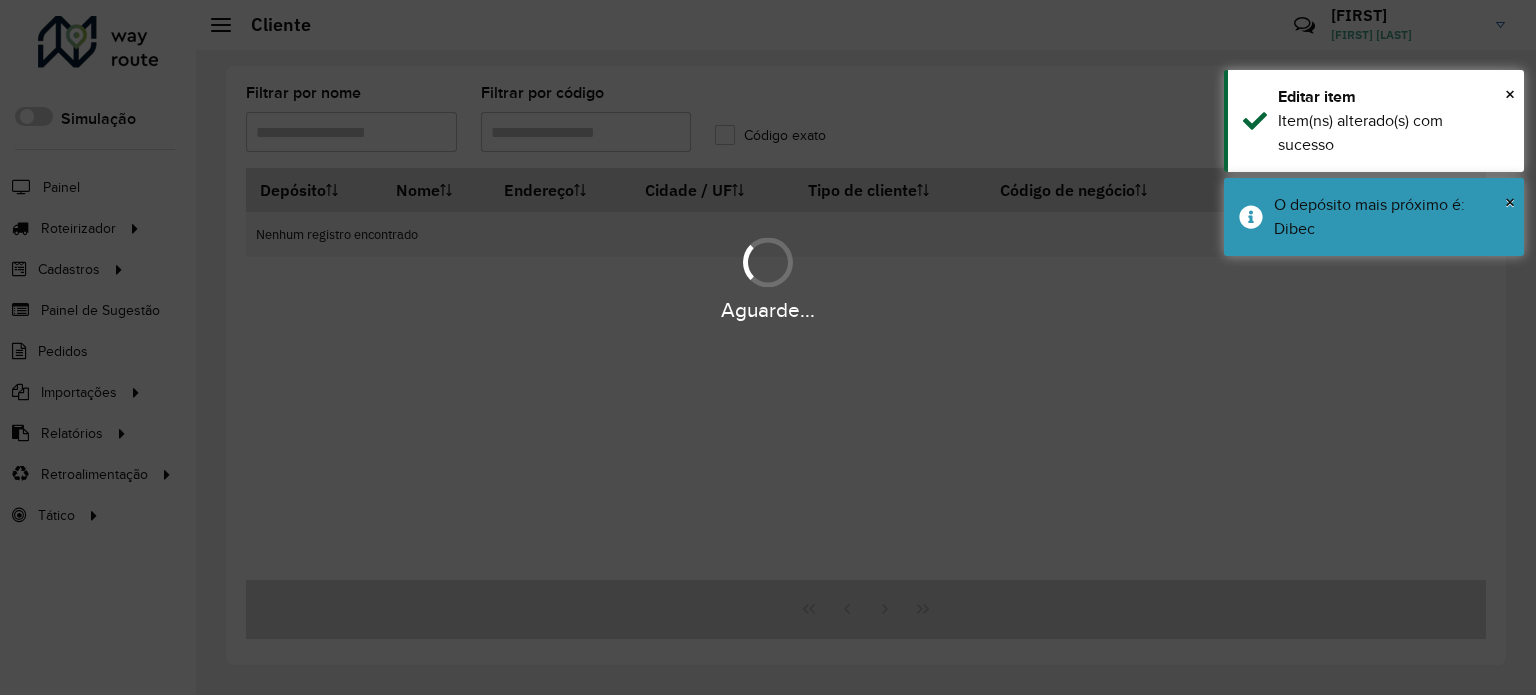 type on "*****" 